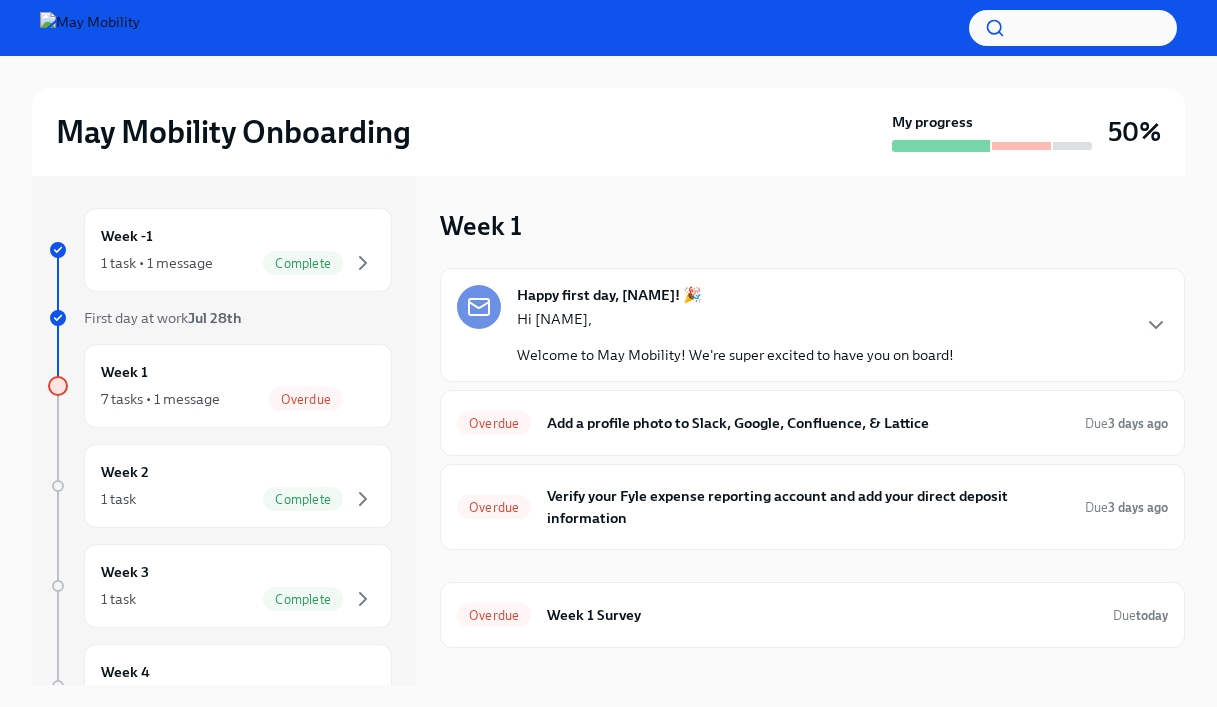 scroll, scrollTop: 0, scrollLeft: 0, axis: both 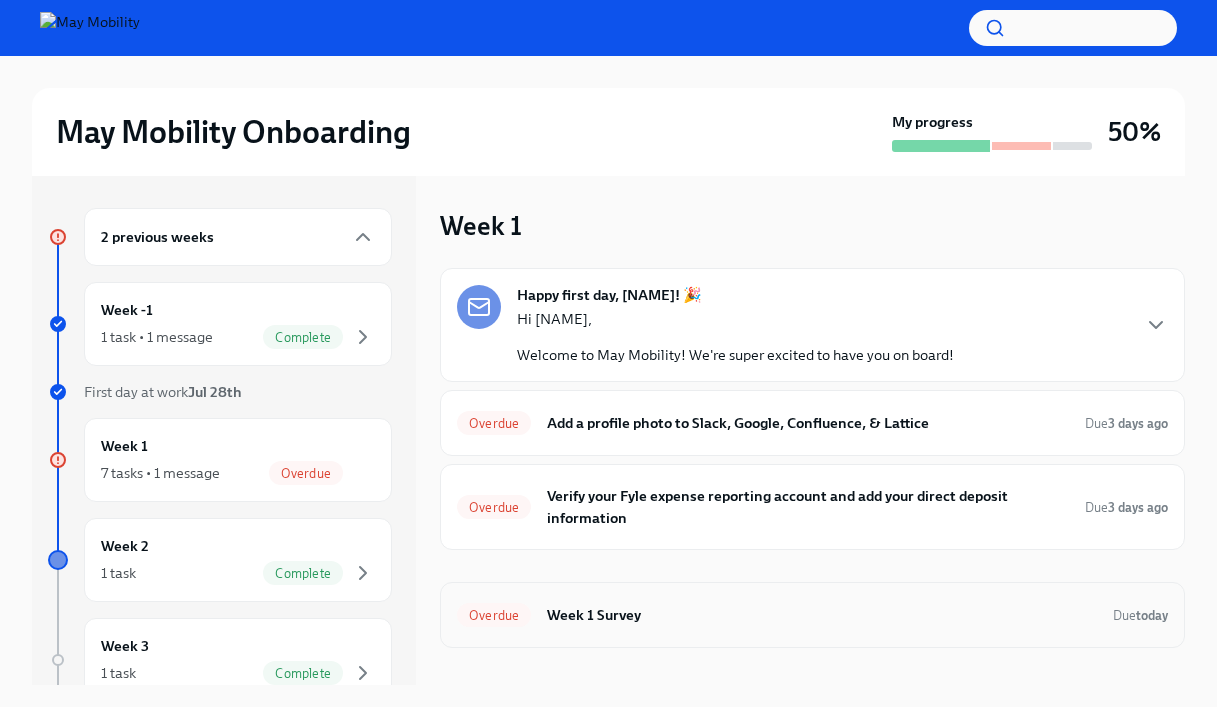 click on "Week 1 Survey" at bounding box center [822, 615] 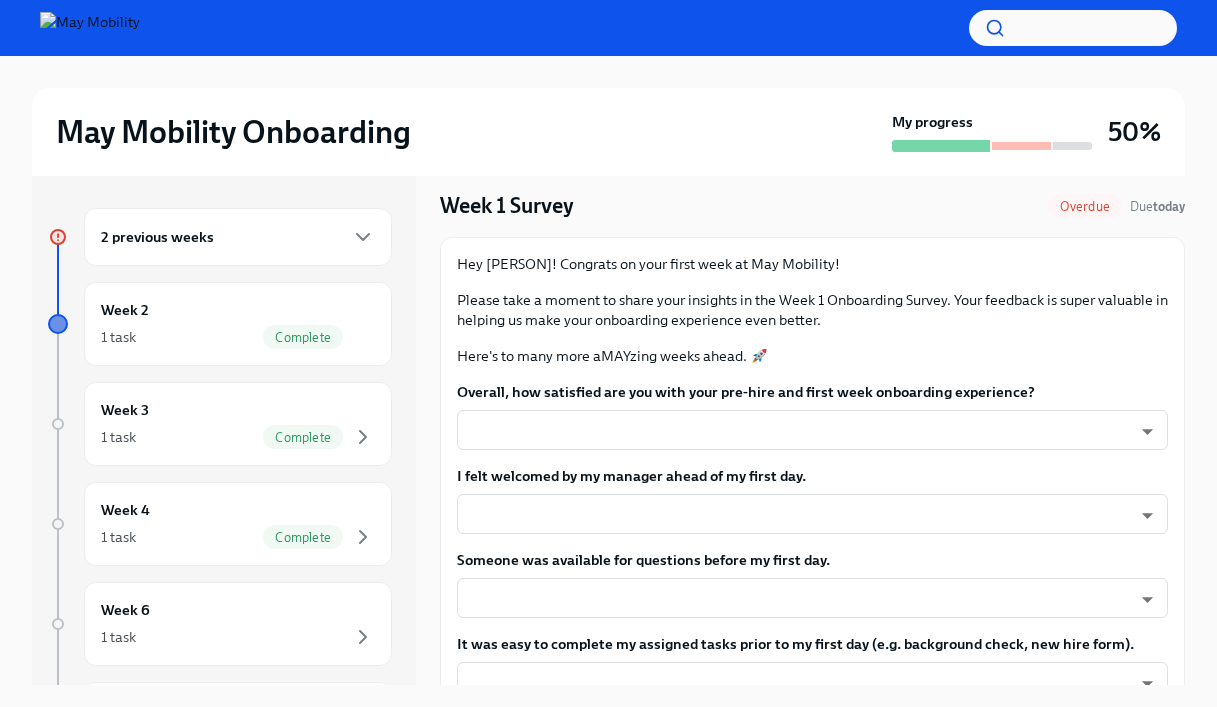 scroll, scrollTop: 71, scrollLeft: 0, axis: vertical 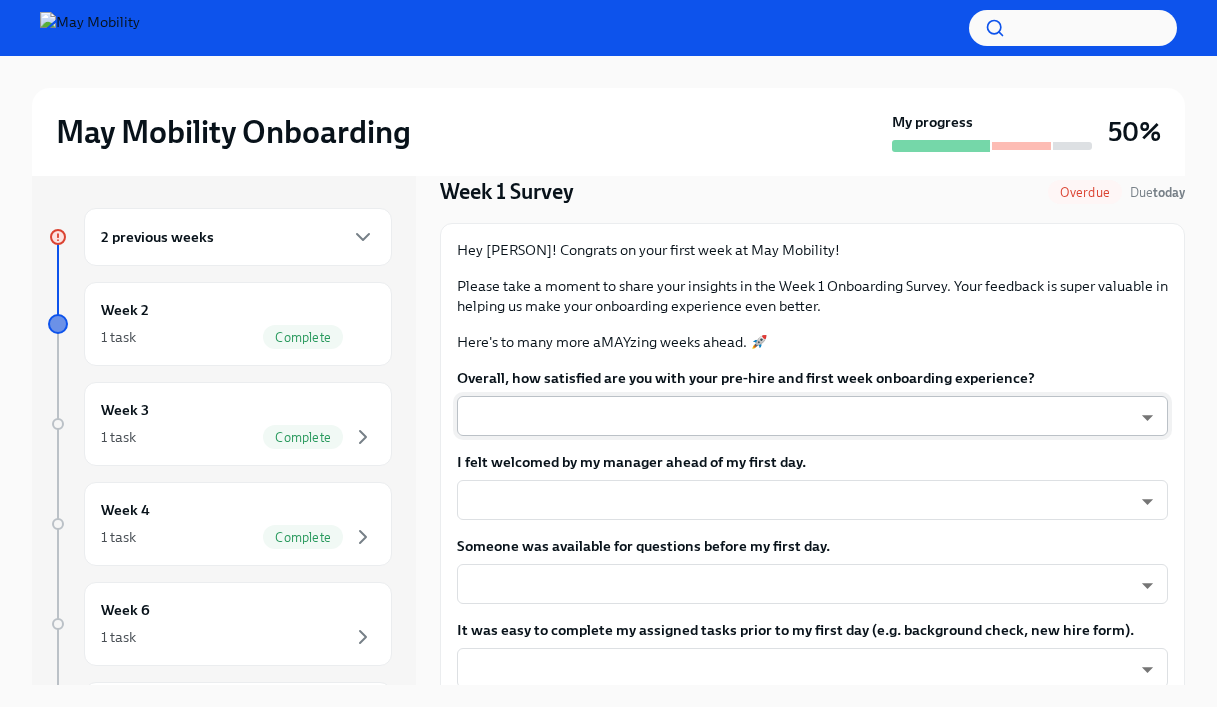 click on "May Mobility Onboarding My progress 50% 2 previous weeks Week 2 1 task Complete Week 3 1 task Complete Week 4 1 task Complete Week 6 1 task Week 15 1 task Experience ends Nov [DATE] Week 1 Survey Overdue Due today Hey [FIRST]! Congrats on your first week at May Mobility!
Please take a moment to share your insights in the Week 1 Onboarding Survey. Your feedback is super valuable in helping us make your onboarding experience even better.
Here's to many more aMAYzing weeks ahead. 🚀 Overall, how satisfied are you with your pre-hire and first week onboarding experience? ​ ​ I felt welcomed by my manager ahead of my first day. ​ ​ Someone was available for questions before my first day. ​ ​ It was easy to complete my assigned tasks prior to my first day (e.g. background check, new hire form). ​ ​ I felt prepared for my first day at May Mobility. ​ ​ x ​ I was welcomed by my manager (or a member of my team) at the start of my first day. ​ ​ ​ ​ ​ ​ ​ ​ ​ x" at bounding box center (608, 370) 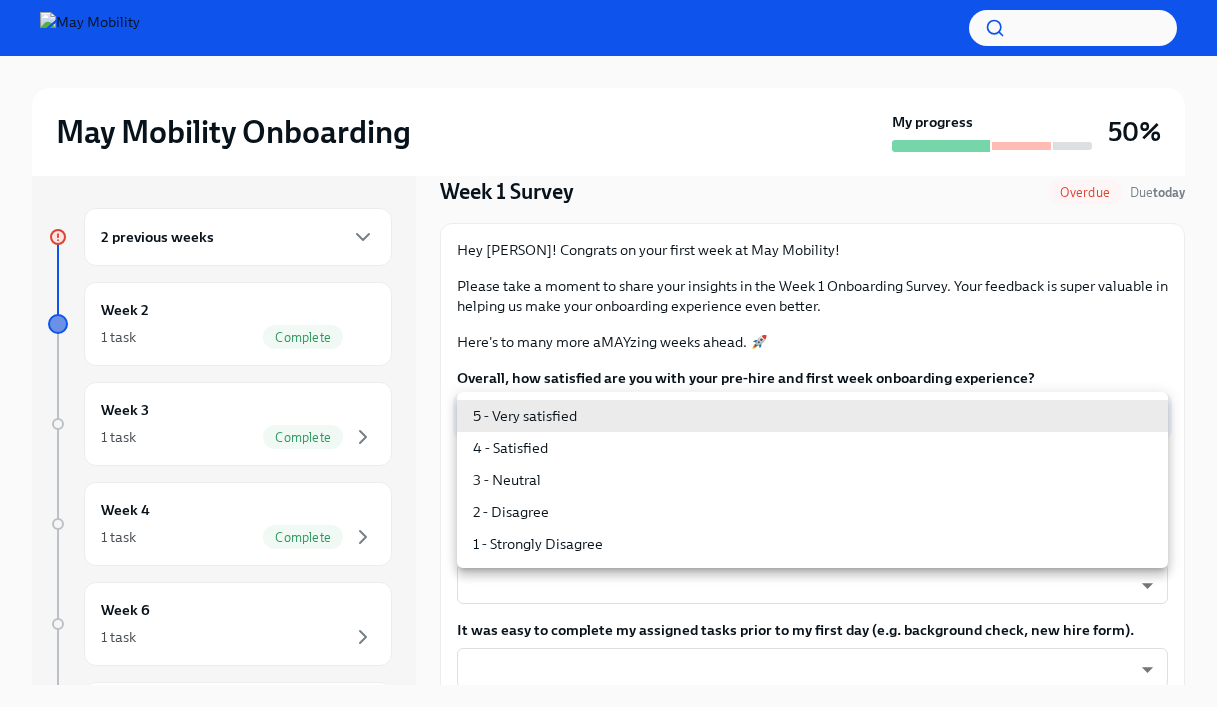 click on "4 - Satisfied" at bounding box center [812, 448] 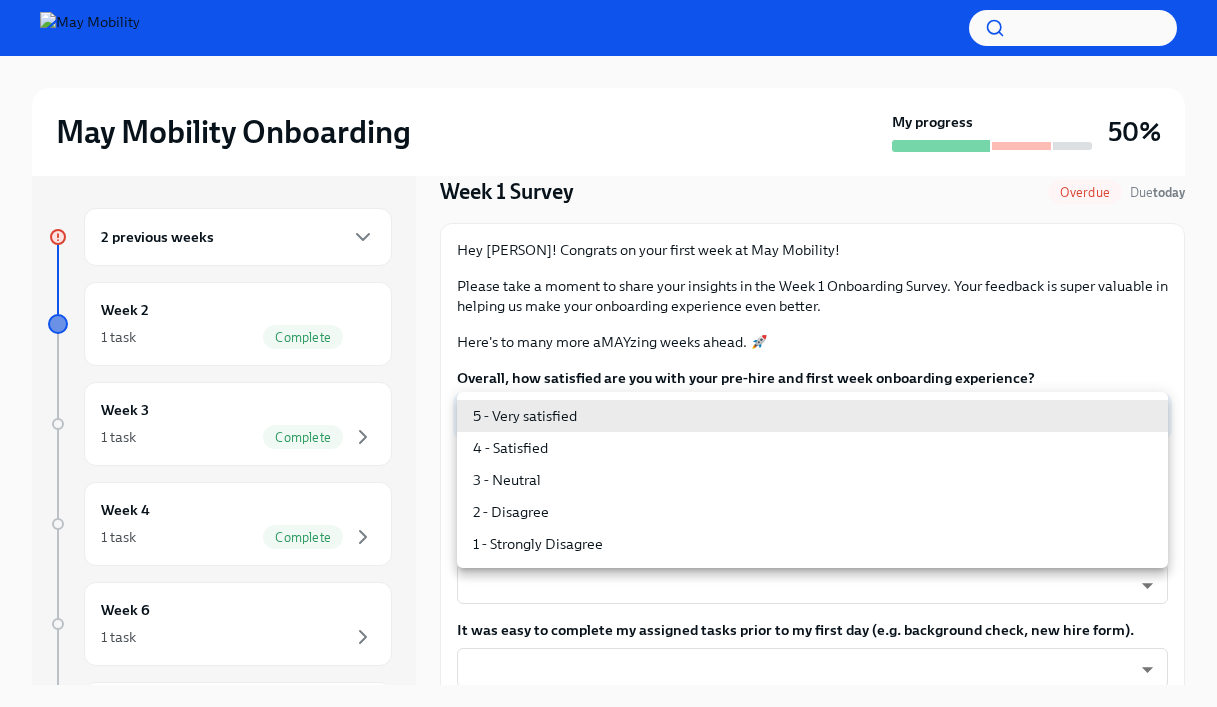 type on "nYbWsvkNA" 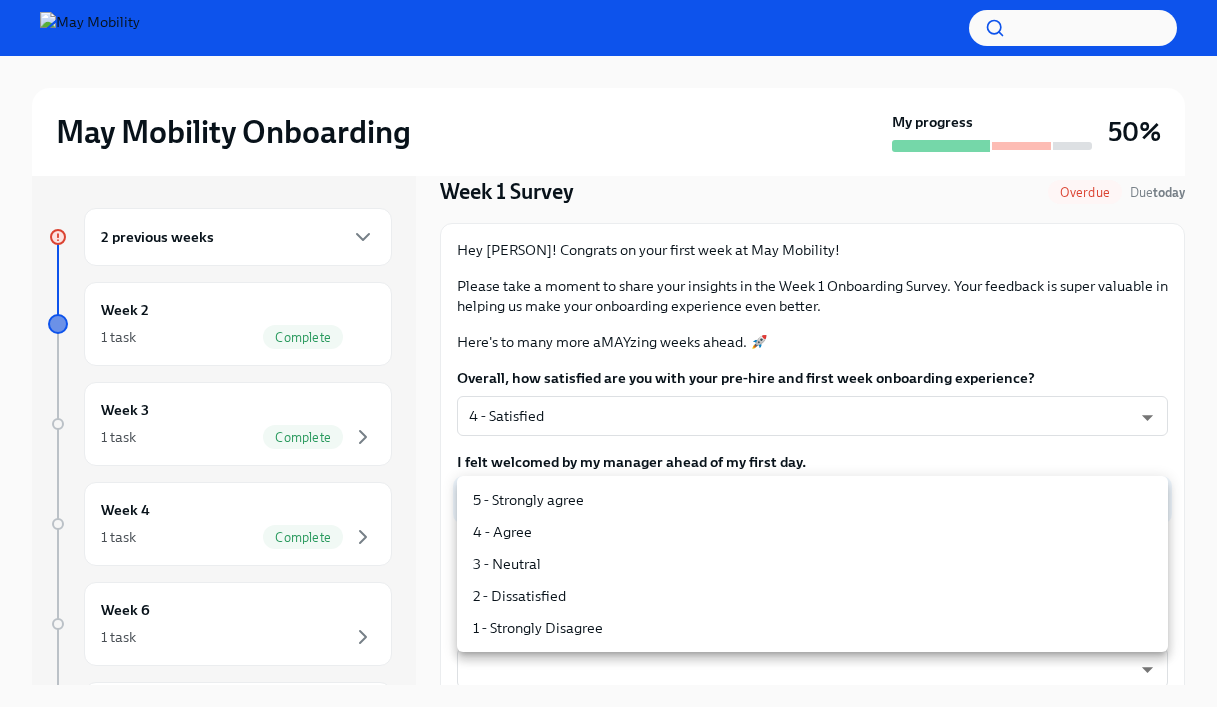 click on "May Mobility Onboarding My progress 50% 2 previous weeks Week 2 1 task Complete Week 3 1 task Complete Week 4 1 task Complete Week 6 1 task Week 15 1 task Experience ends  Nov 21st Week 1 Survey Overdue Due  today Hey [FIRST]! Congrats on your first week at May Mobility!
Please take a moment to share your insights in the Week 1 Onboarding Survey. Your feedback is super valuable in helping us make your onboarding experience even better.
Here's to many more aMAYzing weeks ahead. 🚀 Overall, how satisfied are you with your pre-hire and first week onboarding experience?  4 - Satisfied nYbWsvkNA ​ I felt welcomed by my manager ahead of my first day. ​ ​ Someone was available for questions before my first day. ​ ​ It was easy to complete my assigned tasks prior to my first day (e.g. background check, new hire form).  ​ ​ I felt prepared for my first day at May Mobility. ​ ​ x ​ I was welcomed by my manager (or a member of my team) at the start of my first day. ​ ​ ​ ​ x" at bounding box center [608, 370] 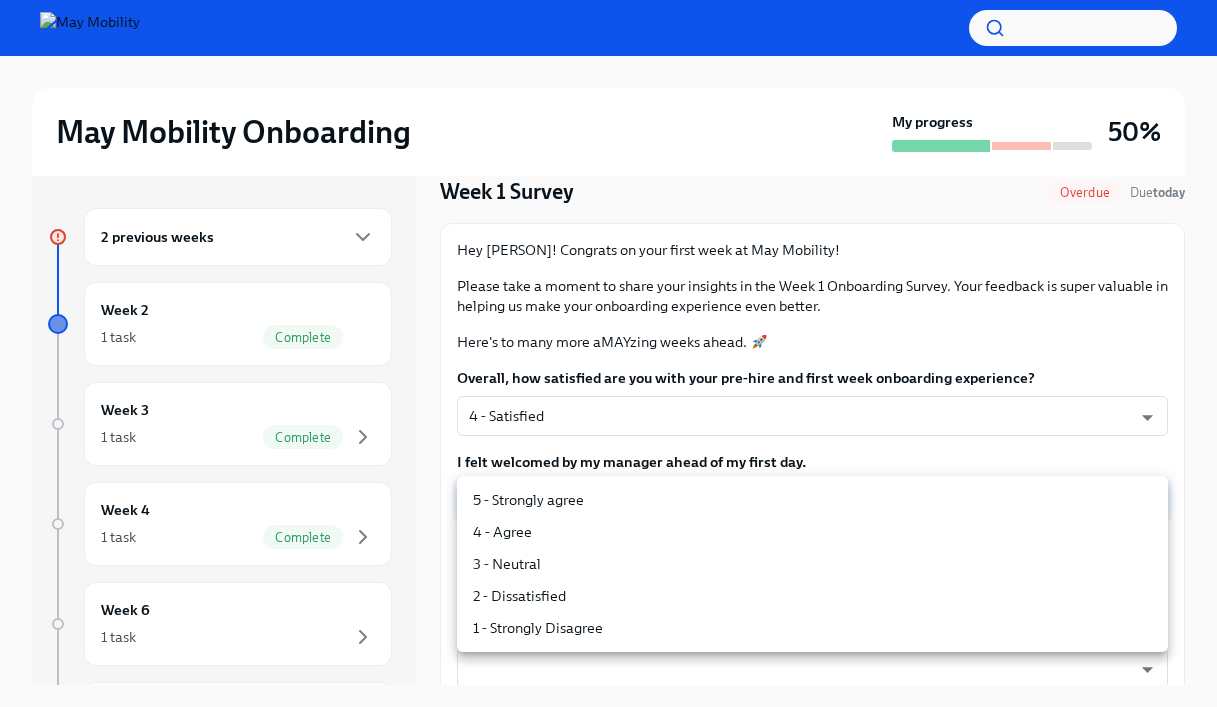 type on "Gy-NqFQ7a" 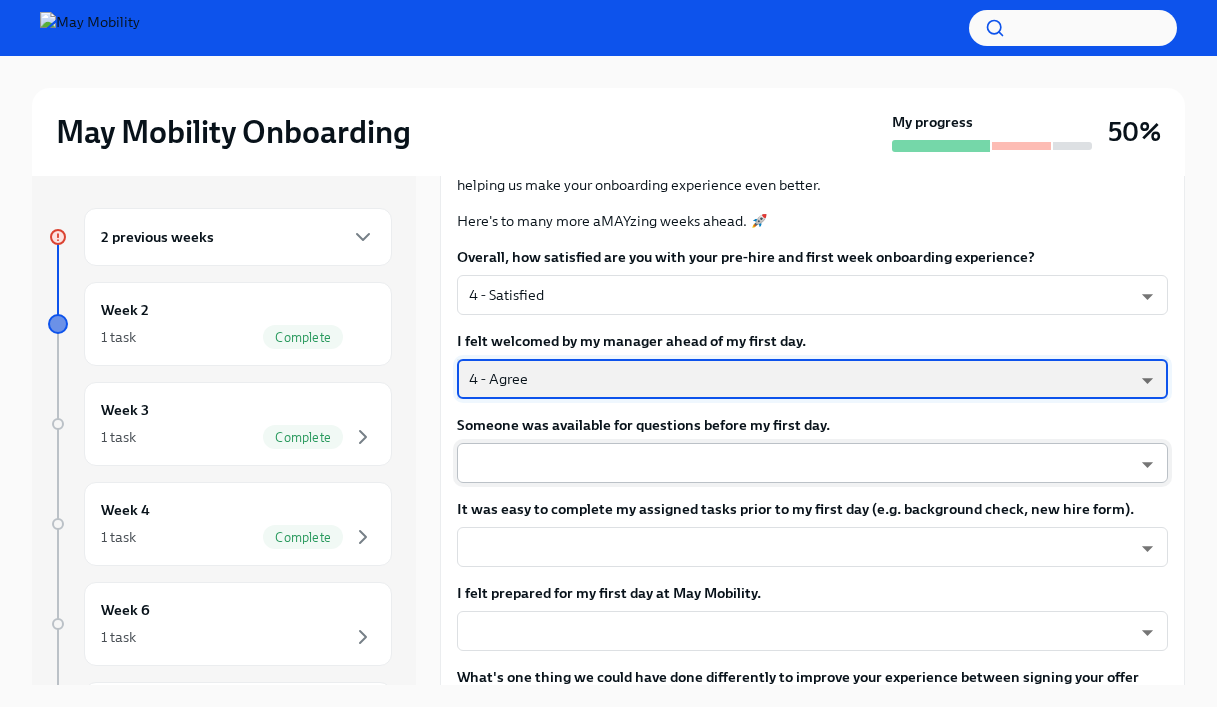 scroll, scrollTop: 217, scrollLeft: 0, axis: vertical 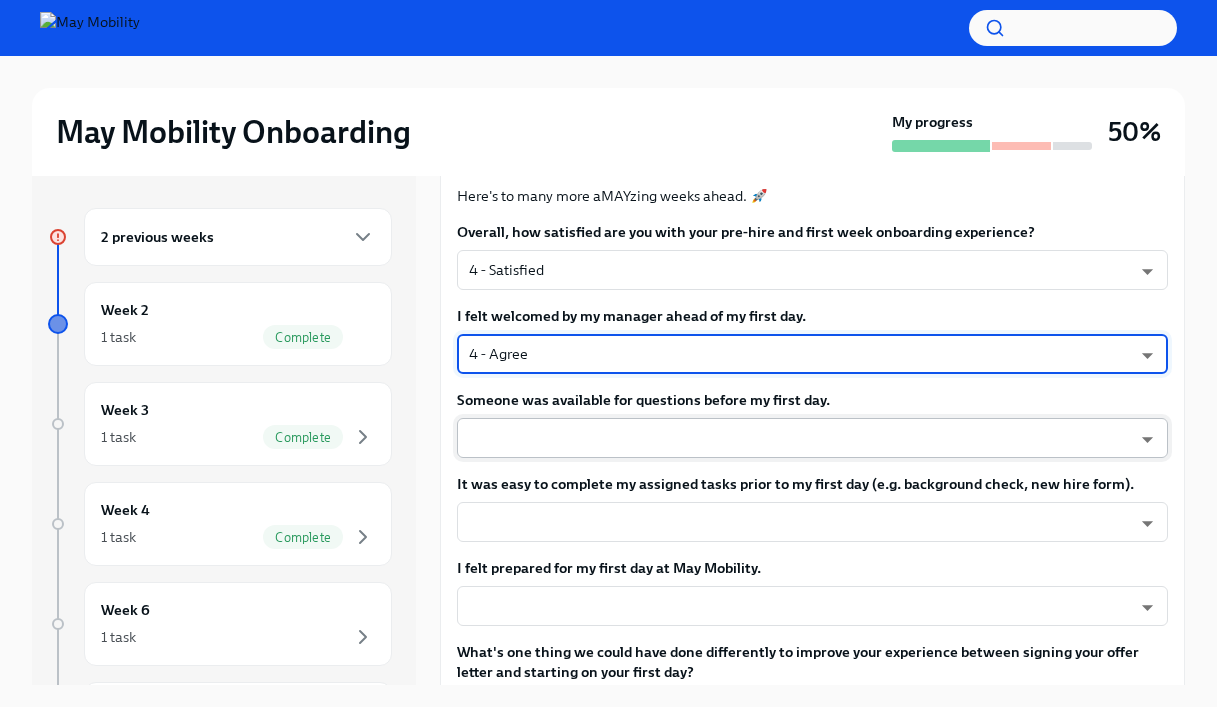 click on "May Mobility Onboarding My progress 50% 2 previous weeks Week 2 1 task Complete Week 3 1 task Complete Week 4 1 task Complete Week 6 1 task Week 15 1 task Experience ends Nov [DATE] Week 1 Survey Overdue Due today Hey [FIRST]! Congrats on your first week at May Mobility!
Please take a moment to share your insights in the Week 1 Onboarding Survey. Your feedback is super valuable in helping us make your onboarding experience even better.
Here's to many more aMAYzing weeks ahead. 🚀 Overall, how satisfied are you with your pre-hire and first week onboarding experience? 4 - Satisfied nYbWsvkNA ​ I felt welcomed by my manager ahead of my first day. 4 - Agree Gy-NqFQ7a ​ Someone was available for questions before my first day. ​ ​ It was easy to complete my assigned tasks prior to my first day (e.g. background check, new hire form). ​ ​ I felt prepared for my first day at May Mobility. ​ ​ x ​ I was welcomed by my manager (or a member of my team) at the start of my first day. x" at bounding box center [608, 370] 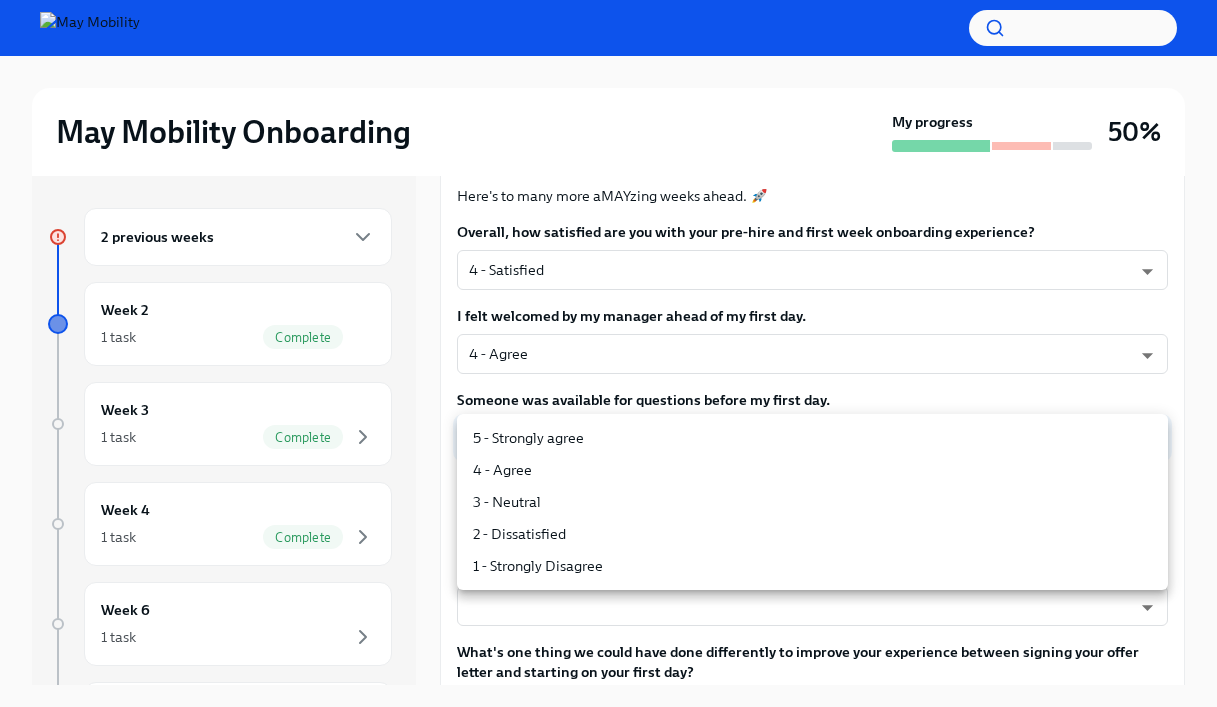 click on "3 - Neutral" at bounding box center [812, 502] 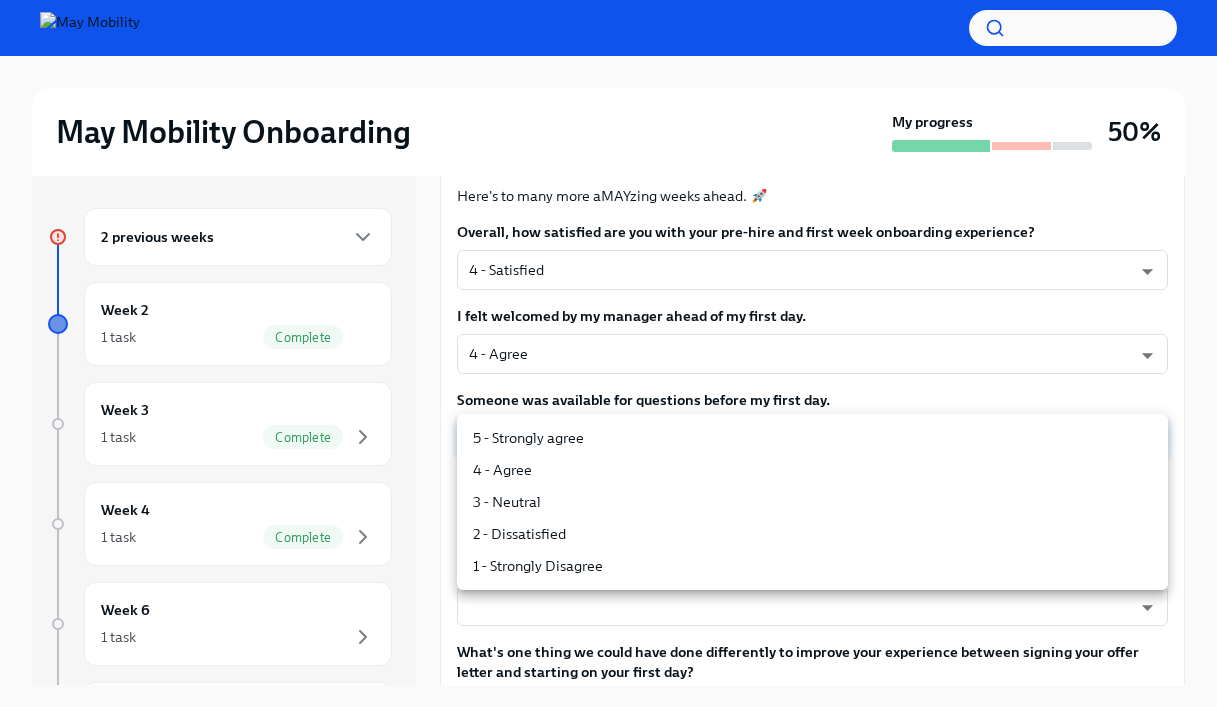 type on "5dAohW6fG" 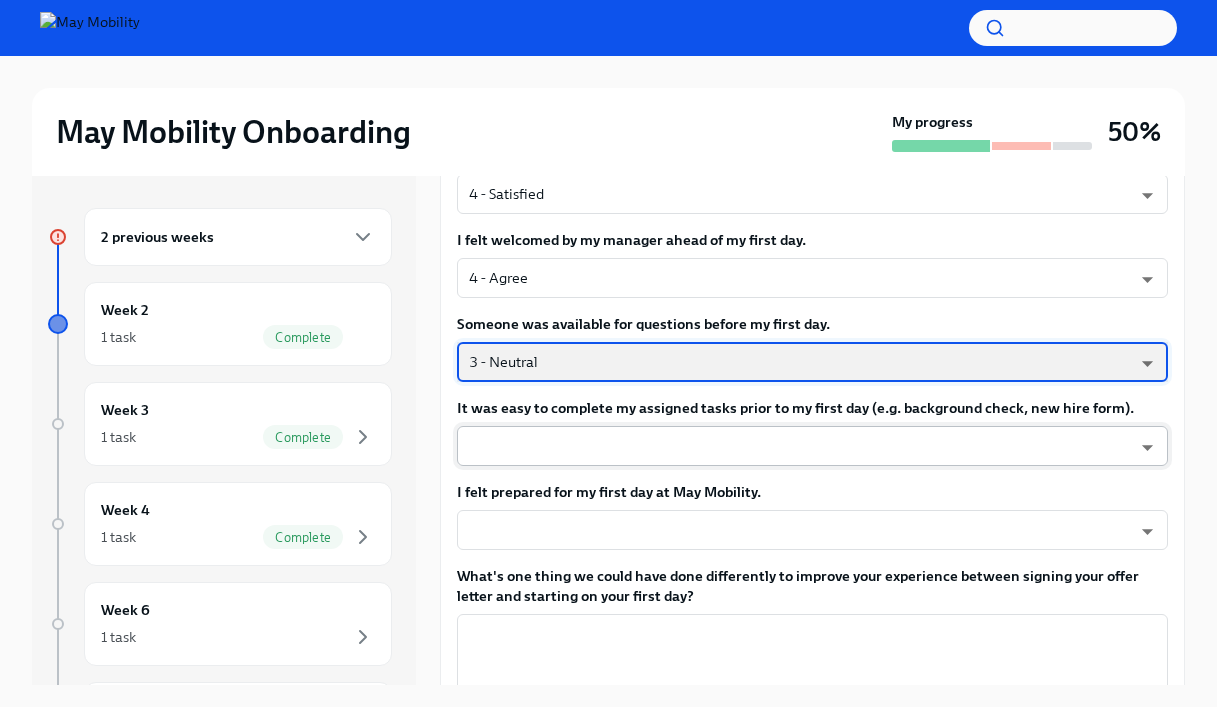 scroll, scrollTop: 294, scrollLeft: 0, axis: vertical 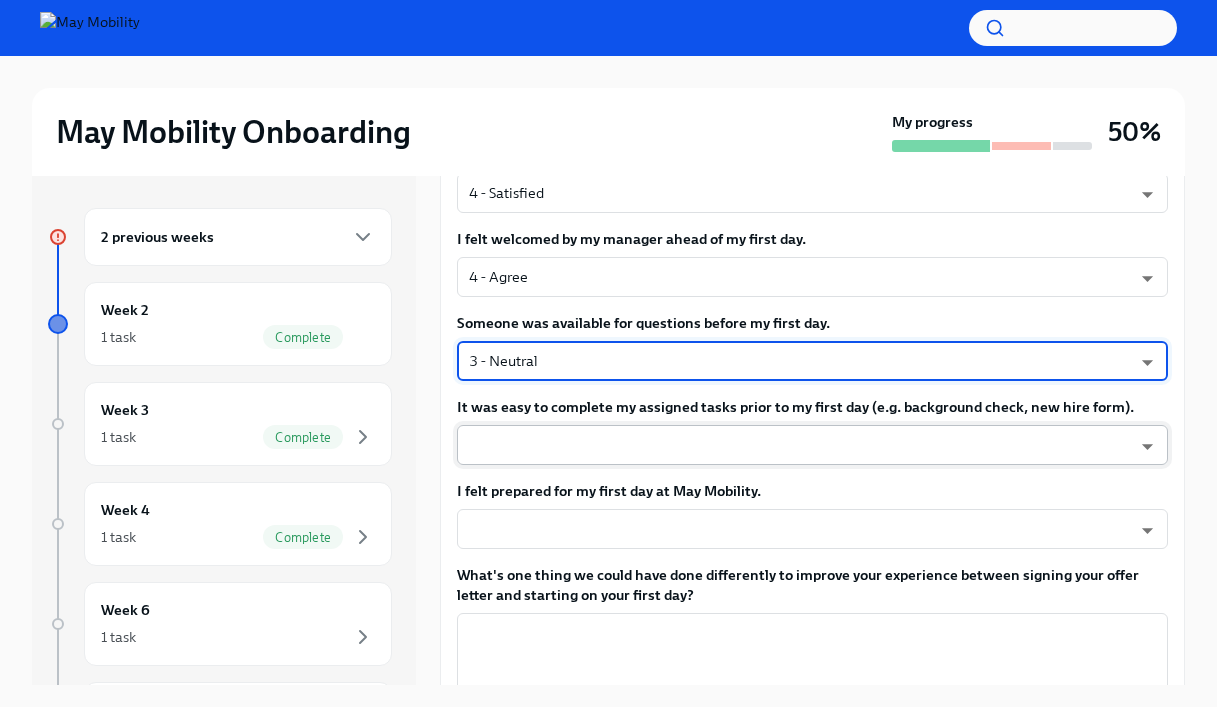 click on "[FIRST] [LAST] Onboarding My progress 50% 2 previous weeks Week 2 1 task Complete Week 3 1 task Complete Week 4 1 task Complete Week 6 1 task Week 15 1 task Experience ends [DATE] Week 1 Survey Overdue Due today Hey [FIRST]! Congrats on your first week at May Mobility!
Please take a moment to share your insights in the Week 1 Onboarding Survey. Your feedback is super valuable in helping us make your onboarding experience even better.
Here's to many more aMAYzing weeks ahead. 🚀 Overall, how satisfied are you with your pre-hire and first week onboarding experience? 4 - Satisfied nYbWsvkNA ​ I felt welcomed by my manager ahead of my first day. 4 - Agree Gy-NqFQ7a ​ Someone was available for questions before my first day. 3 - Neutral 5dAohW6fG ​ It was easy to complete my assigned tasks prior to my first day (e.g. background check, new hire form). ​ ​ I felt prepared for my first day at May Mobility. ​ ​ x ​ ​ ​ ​ ​ ​ ​ ​ ​ ​ ​ x ​ Submit answers ​ ​" at bounding box center [608, 370] 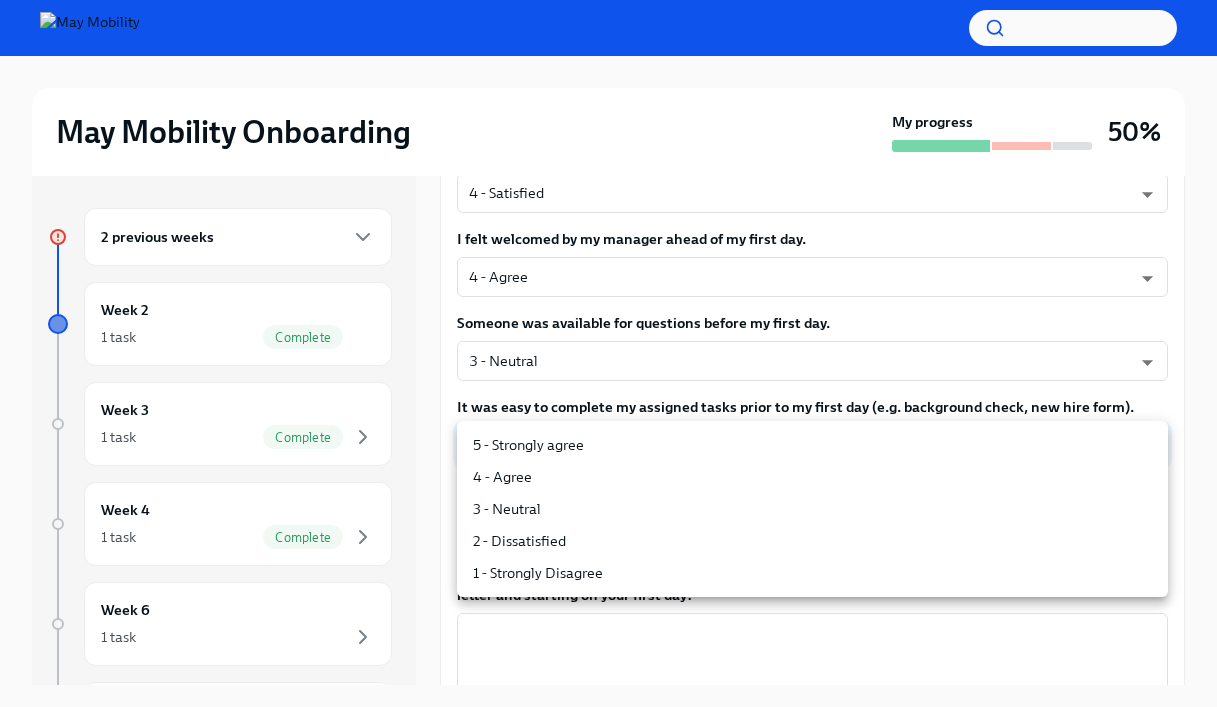 click on "3 - Neutral" at bounding box center [812, 509] 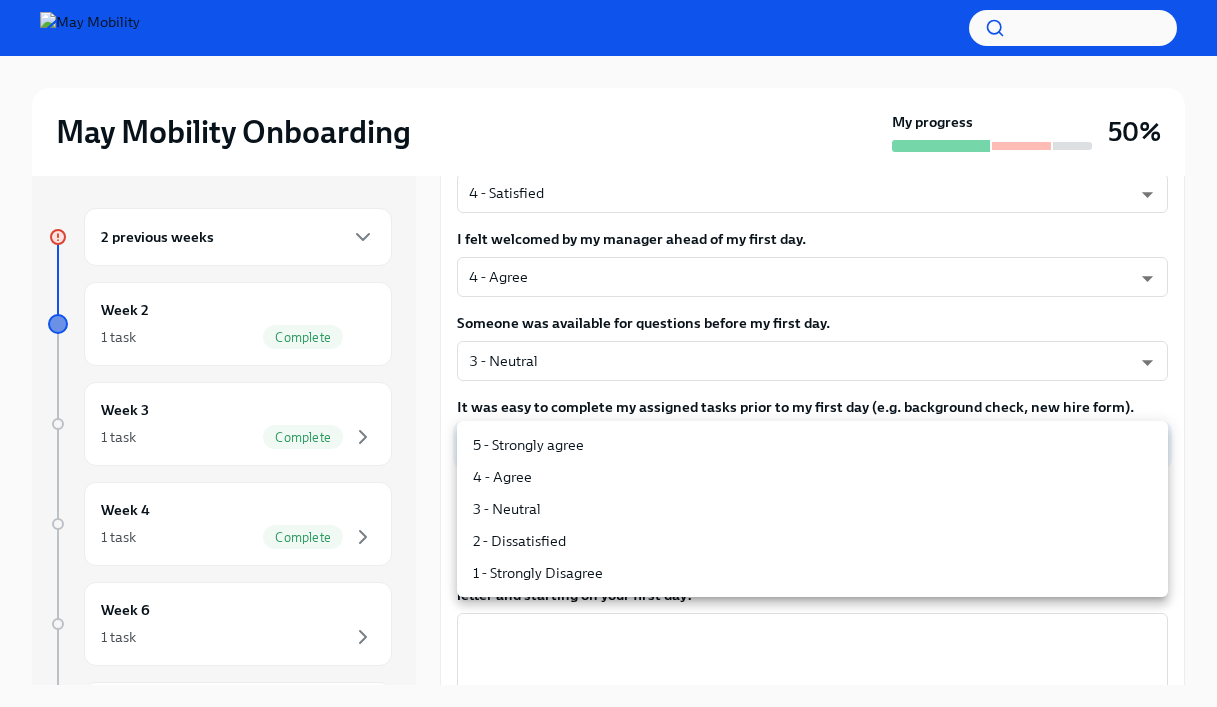 type on "5dAohW6fG" 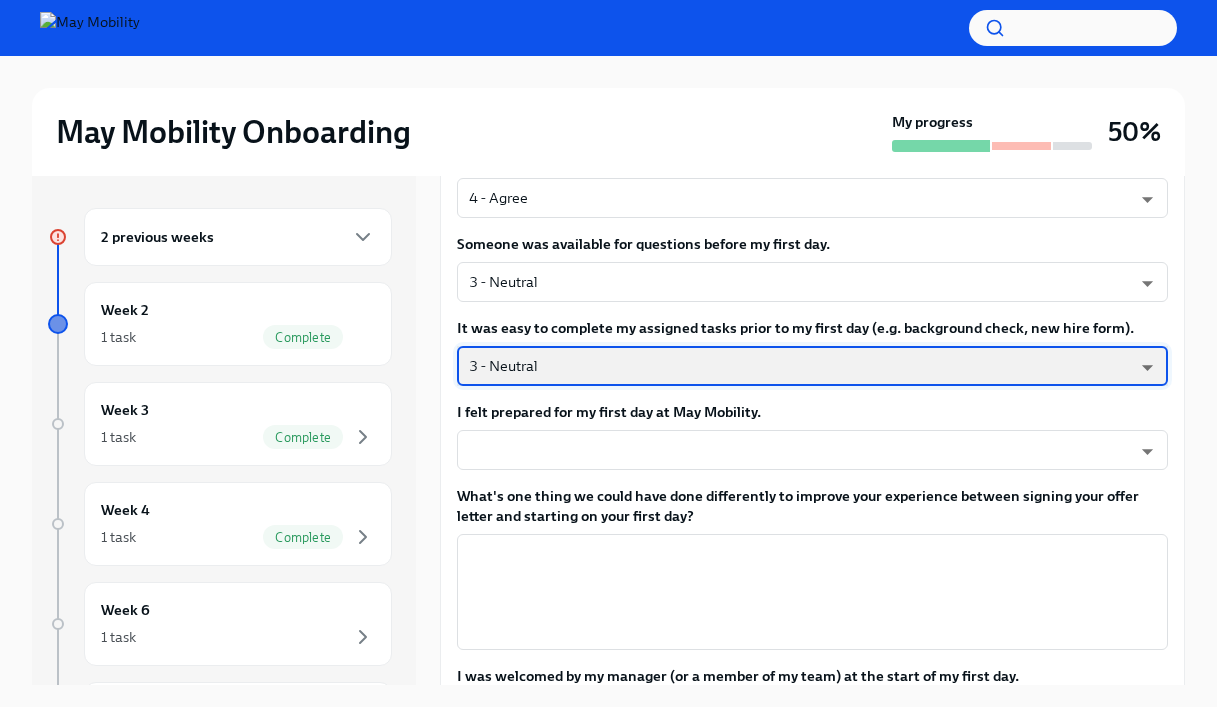 scroll, scrollTop: 375, scrollLeft: 0, axis: vertical 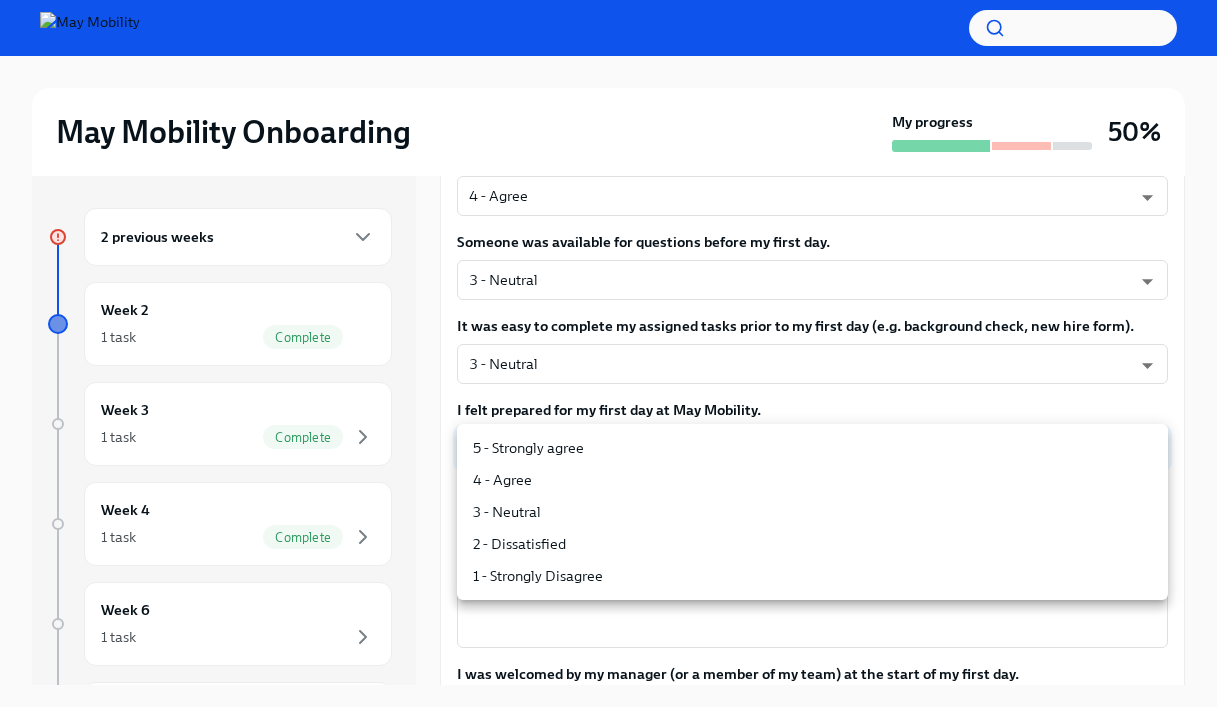 click on "May Mobility Onboarding My progress 50% 2 previous weeks Week 2 1 task Complete Week 3 1 task Complete Week 4 1 task Complete Week 6 1 task Week 15 1 task Experience ends  Nov 21st Week 1 Survey Overdue Due  today Hey [NAME]! Congrats on your first week at May Mobility!
Please take a moment to share your insights in the Week 1 Onboarding Survey. Your feedback is super valuable in helping us make your onboarding experience even better.
Here's to many more aMAYzing weeks ahead. 🚀 Overall, how satisfied are you with your pre-hire and first week onboarding experience?  4 - Satisfied nYbWsvkNA ​ I felt welcomed by my manager ahead of my first day. 4 - Agree Gy-NqFQ7a ​ Someone was available for questions before my first day. 3 - Neutral 5dAohW6fG ​ It was easy to complete my assigned tasks prior to my first day (e.g. background check, new hire form).  3 - Neutral 5dAohW6fG ​ I felt prepared for my first day at May Mobility. ​ ​ x ​ ​ ​ ​ ​ ​ ​ ​ ​ ​ ​ x ​ ​" at bounding box center (608, 370) 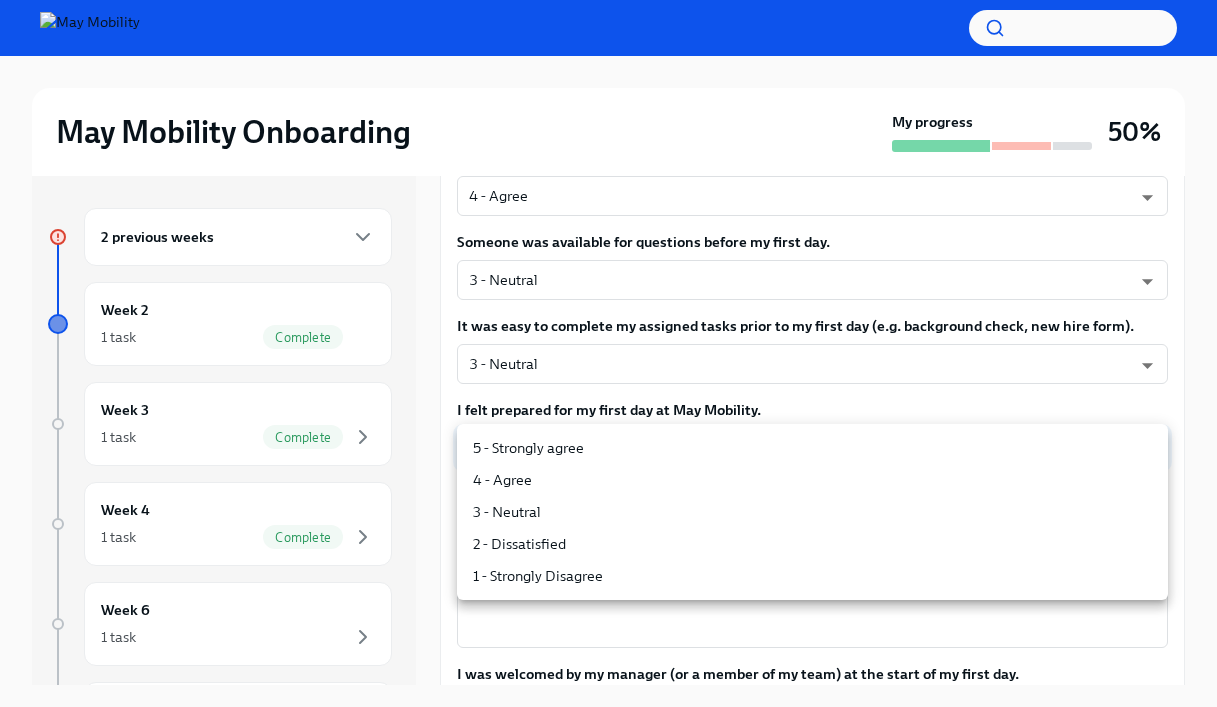 type on "5dAohW6fG" 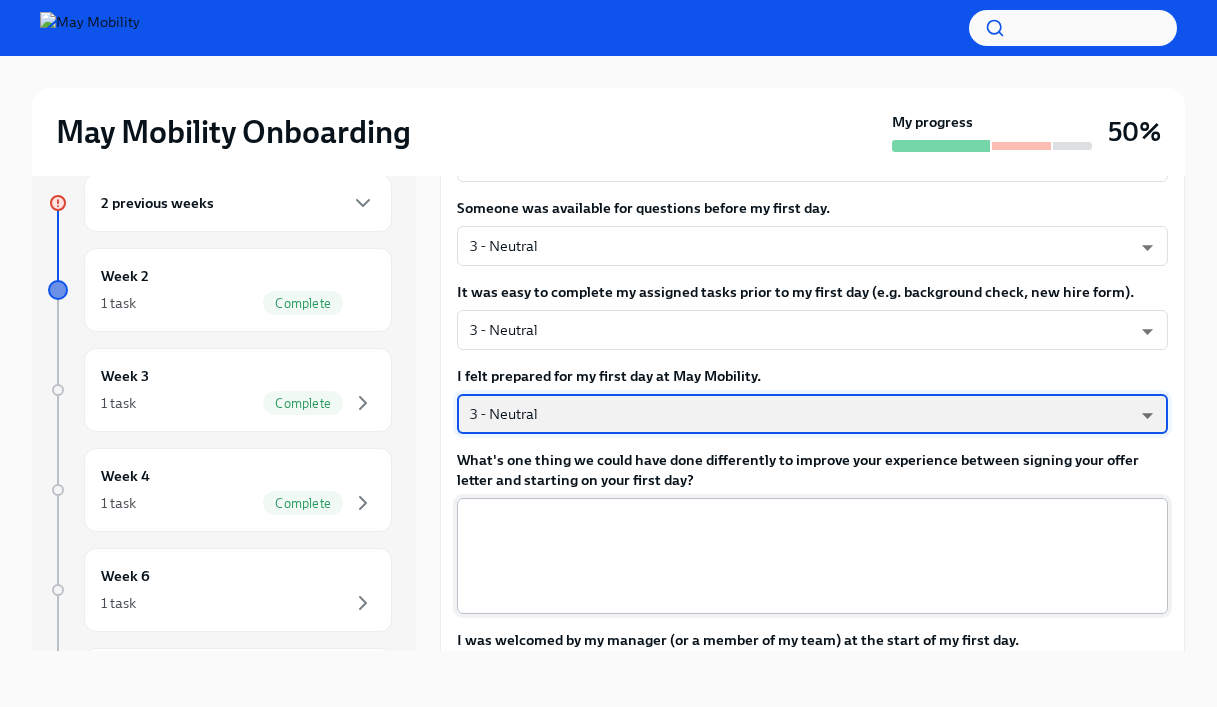 scroll, scrollTop: 34, scrollLeft: 0, axis: vertical 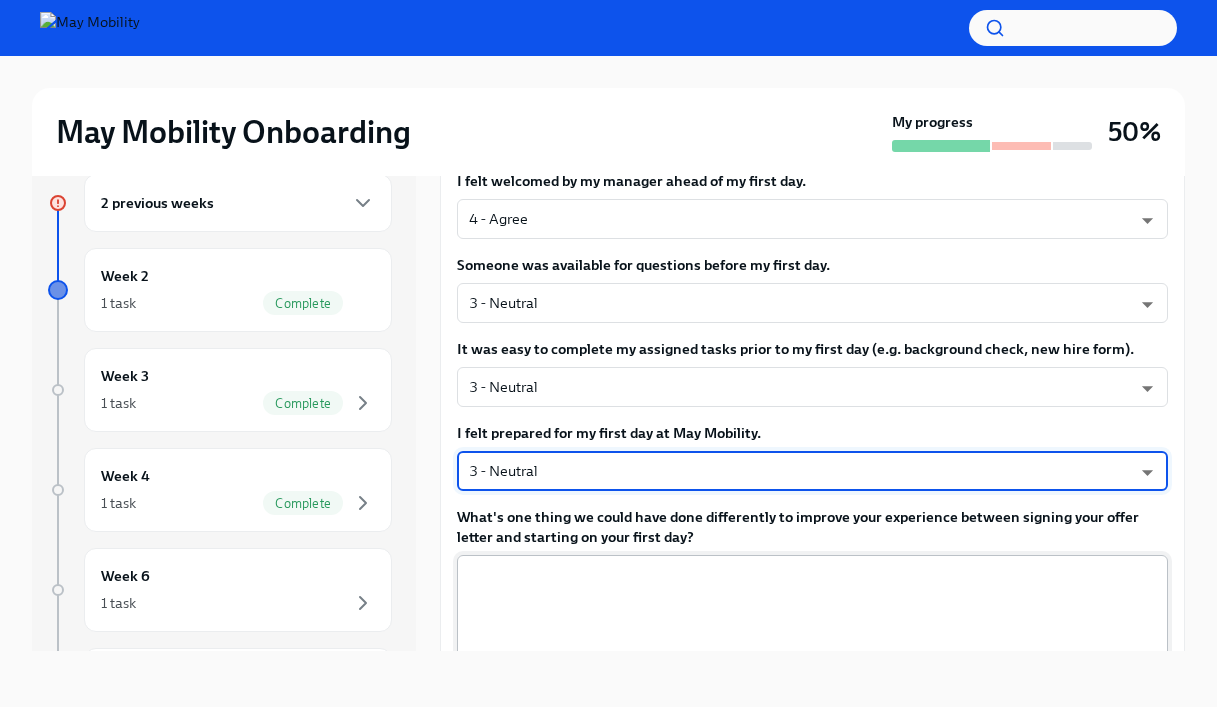 click on "What's one thing we could have done differently to improve your experience between signing your offer letter and starting on your first day?" at bounding box center [812, 613] 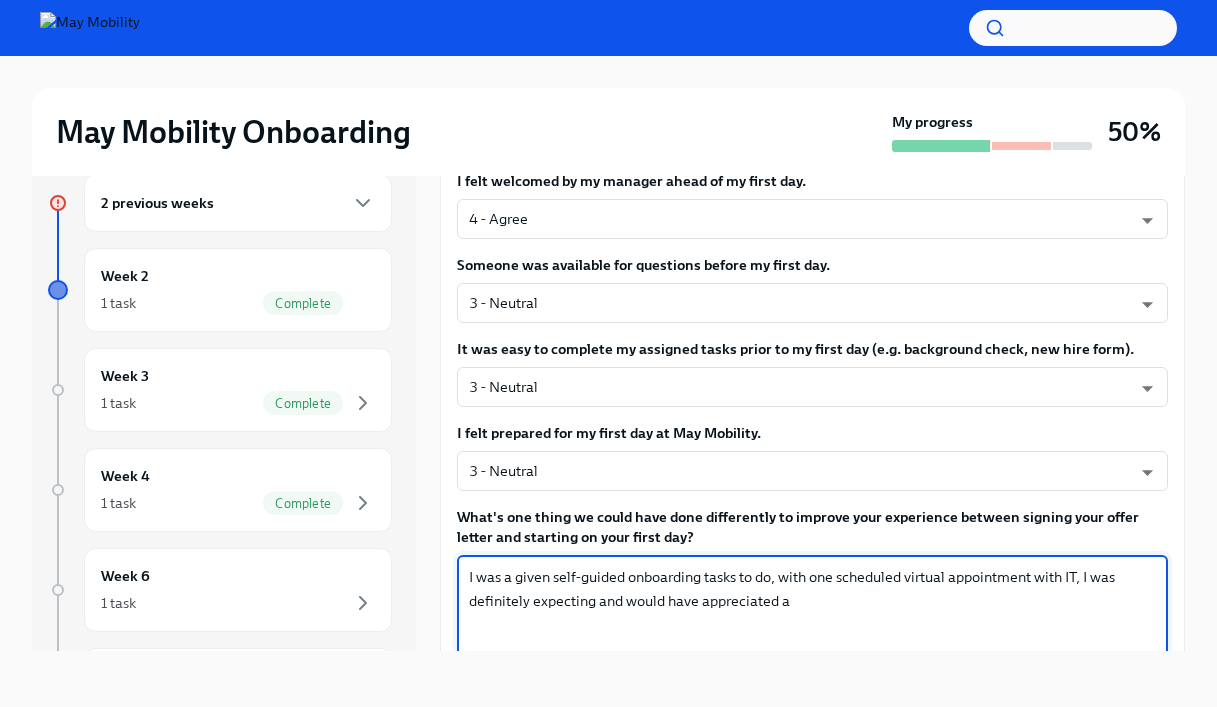 click on "I was a given self-guided onboarding tasks to do, with one scheduled virtual appointment with IT, I was definitely expecting and would have appreciated a" at bounding box center [812, 613] 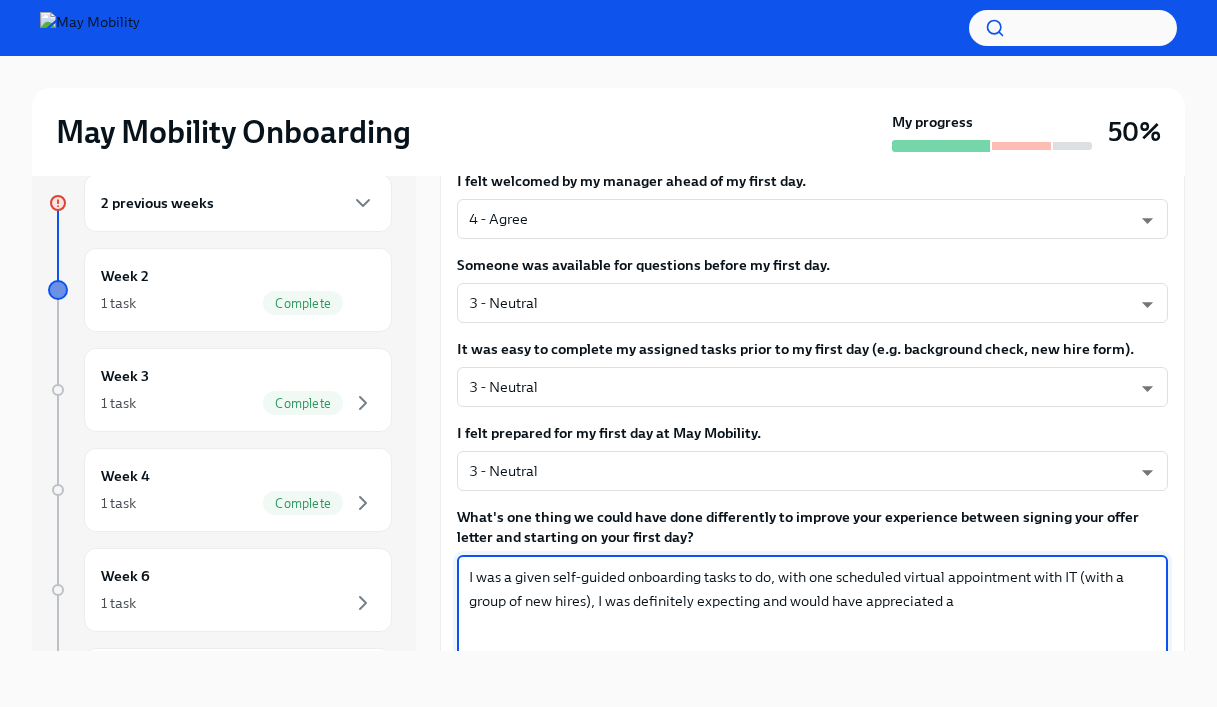 click on "I was a given self-guided onboarding tasks to do, with one scheduled virtual appointment with IT (with a group of new hires), I was definitely expecting and would have appreciated a" at bounding box center [812, 613] 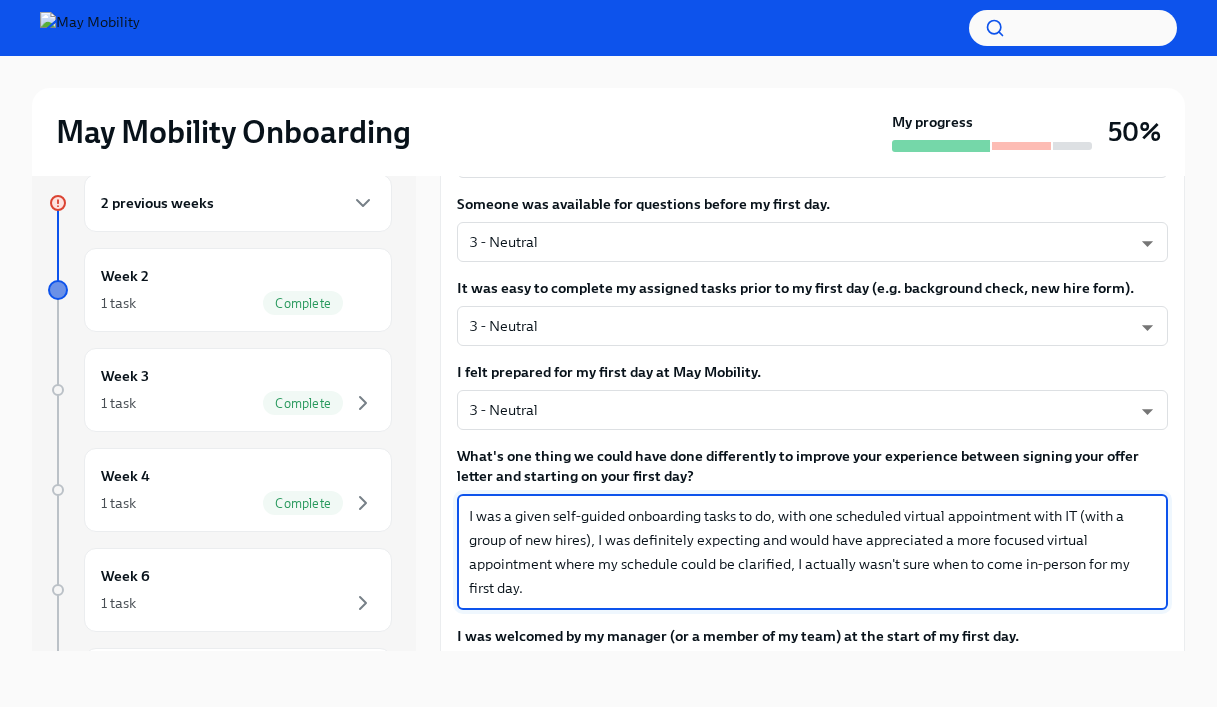 scroll, scrollTop: 388, scrollLeft: 0, axis: vertical 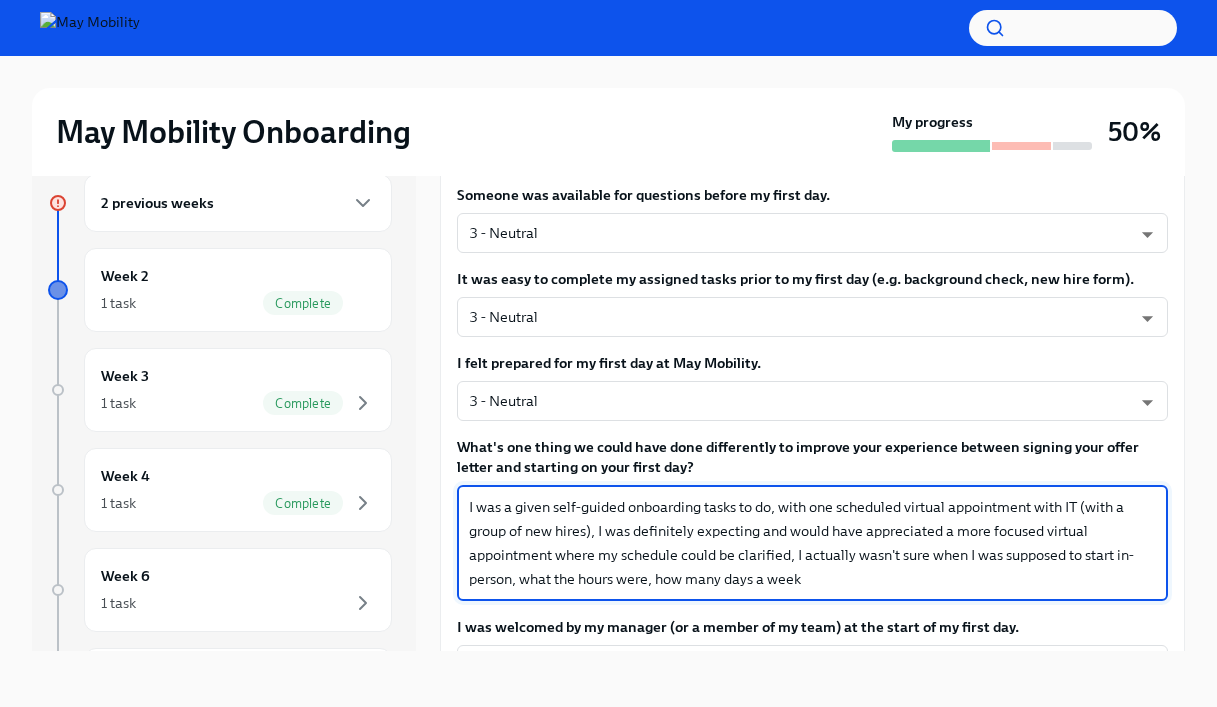 click on "I was a given self-guided onboarding tasks to do, with one scheduled virtual appointment with IT (with a group of new hires), I was definitely expecting and would have appreciated a more focused virtual appointment where my schedule could be clarified, I actually wasn't sure when I was supposed to start in-person, what the hours were, how many days a week" at bounding box center [812, 543] 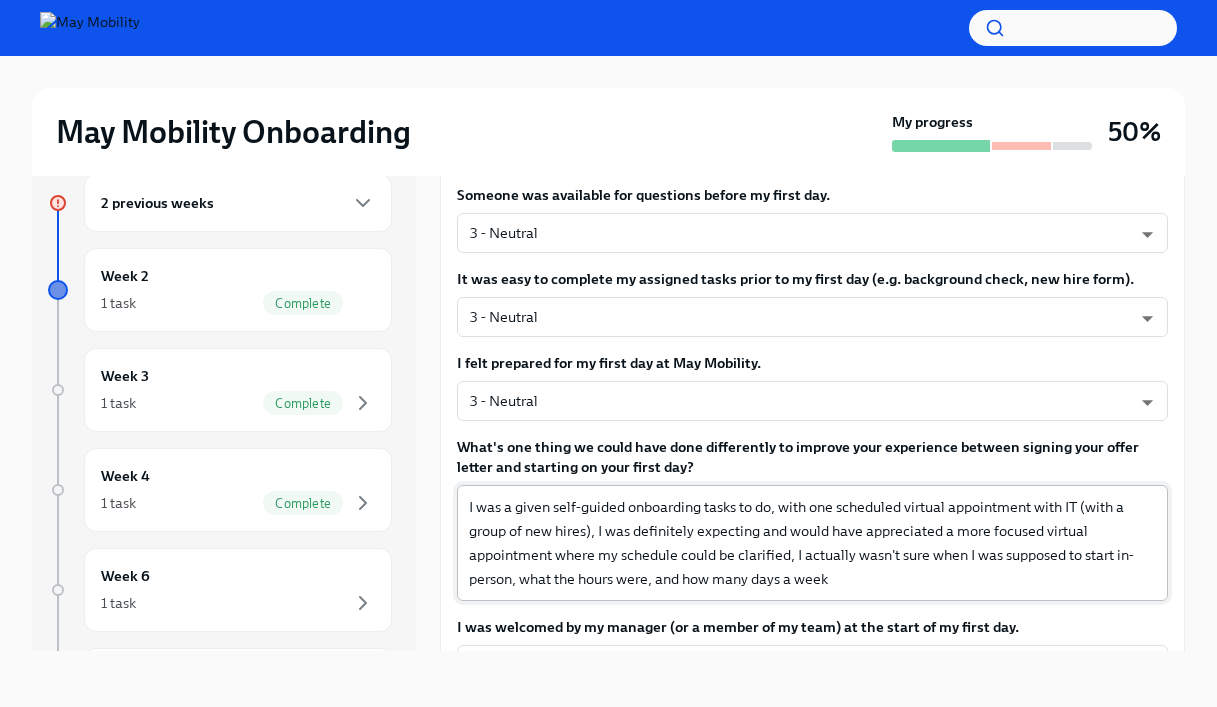 click on "I was a given self-guided onboarding tasks to do, with one scheduled virtual appointment with IT (with a group of new hires), I was definitely expecting and would have appreciated a more focused virtual appointment where my schedule could be clarified, I actually wasn't sure when I was supposed to start in-person, what the hours were, and how many days a week x ​" at bounding box center (812, 543) 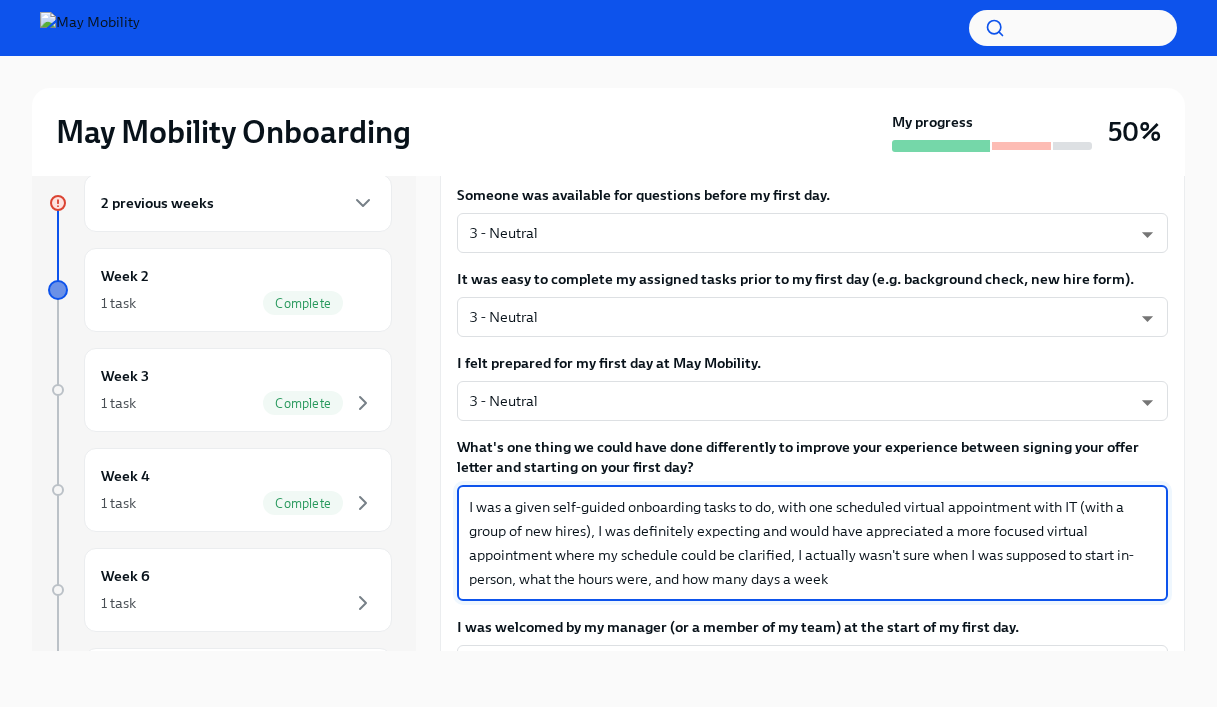 click on "I was a given self-guided onboarding tasks to do, with one scheduled virtual appointment with IT (with a group of new hires), I was definitely expecting and would have appreciated a more focused virtual appointment where my schedule could be clarified, I actually wasn't sure when I was supposed to start in-person, what the hours were, and how many days a week" at bounding box center [812, 543] 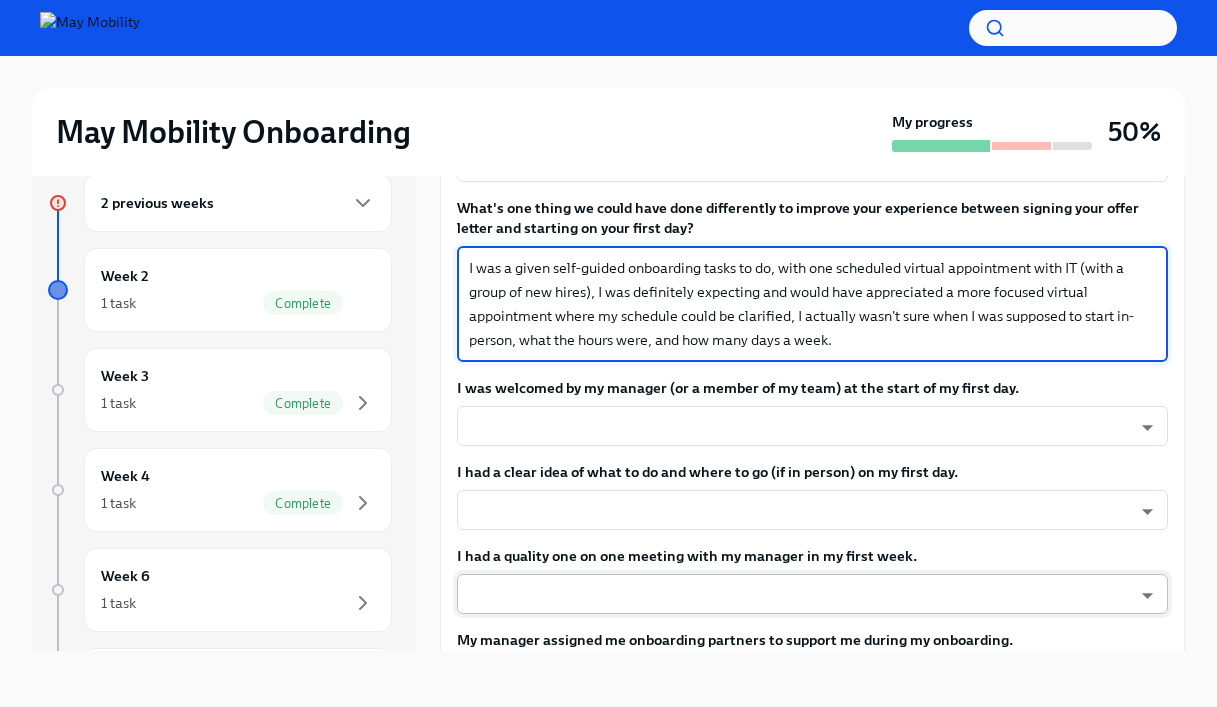 scroll, scrollTop: 632, scrollLeft: 0, axis: vertical 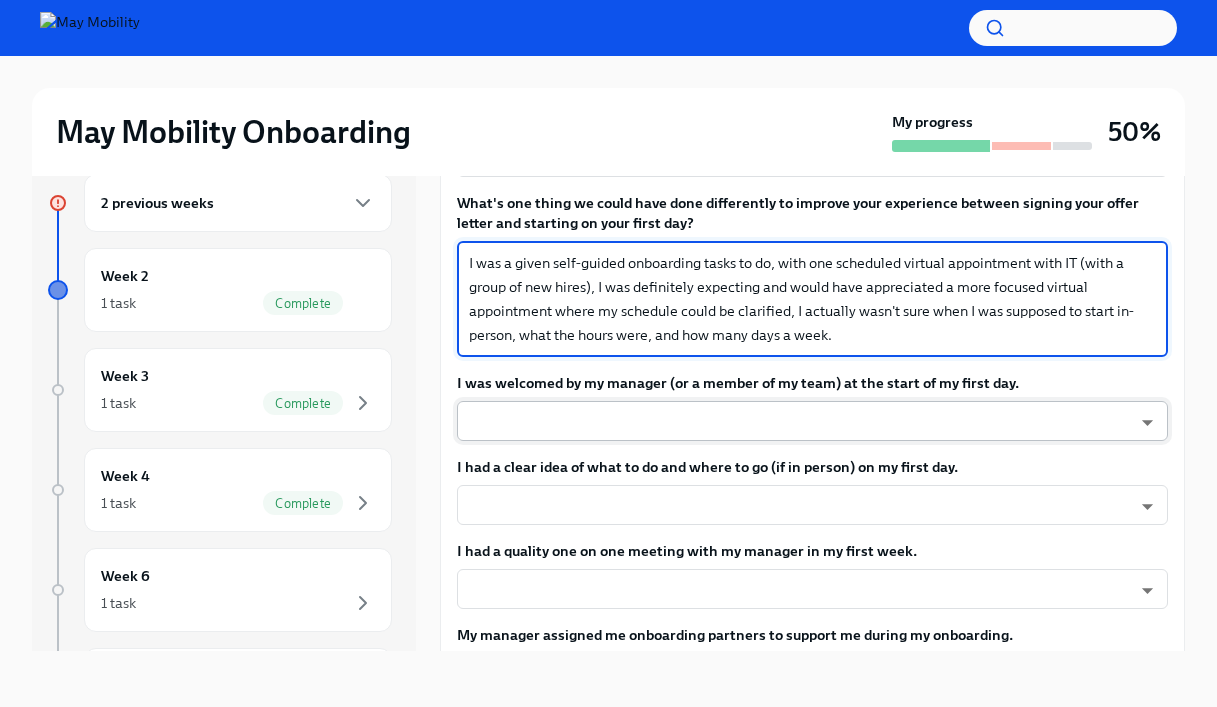 type on "I was a given self-guided onboarding tasks to do, with one scheduled virtual appointment with IT (with a group of new hires), I was definitely expecting and would have appreciated a more focused virtual appointment where my schedule could be clarified, I actually wasn't sure when I was supposed to start in-person, what the hours were, and how many days a week." 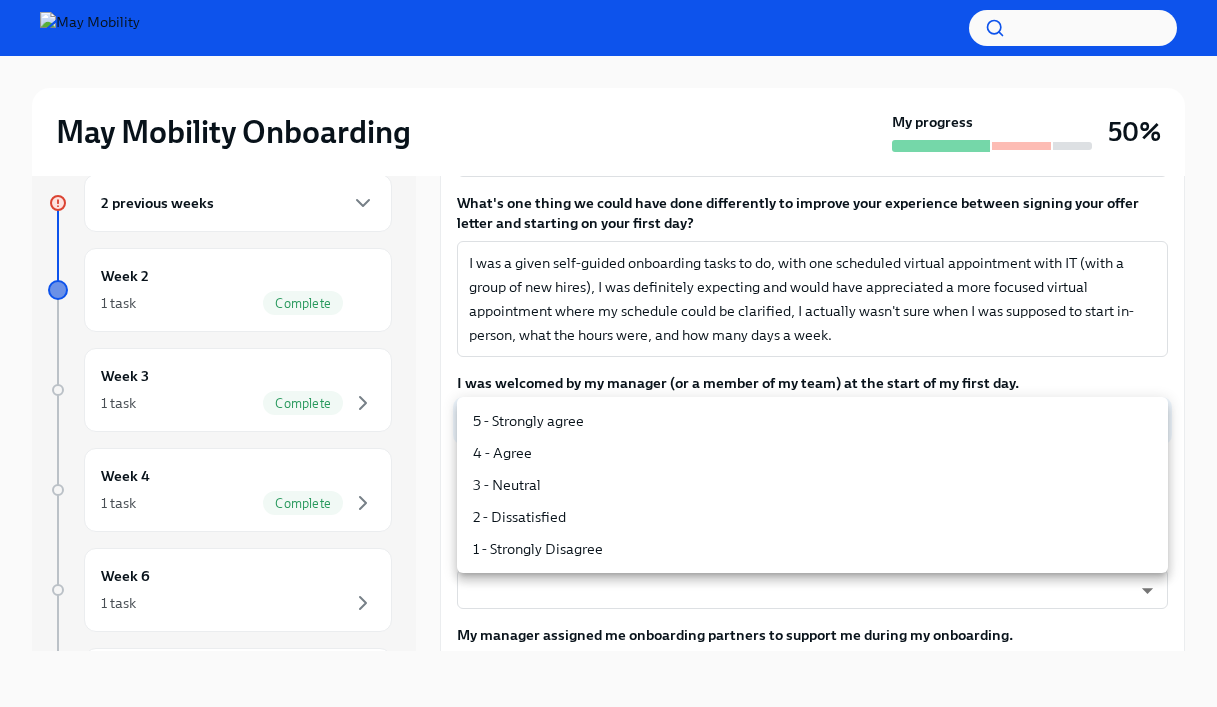 click on "May Mobility Onboarding My progress 50% 2 previous weeks Week 2 1 task Complete Week 3 1 task Complete Week 4 1 task Complete Week 6 1 task Week 15 1 task Experience ends Nov [DATE] Week 1 Survey Overdue Due today Hey [FIRST]! Congrats on your first week at May Mobility!
Please take a moment to share your insights in the Week 1 Onboarding Survey. Your feedback is super valuable in helping us make your onboarding experience even better.
Here's to many more aMAYzing weeks ahead. 🚀 Overall, how satisfied are you with your pre-hire and first week onboarding experience? 4 - Satisfied nYbWsvkNA ​ I felt welcomed by my manager ahead of my first day. 4 - Agree Gy-NqFQ7a ​ Someone was available for questions before my first day. 3 - Neutral 5dAohW6fG ​ It was easy to complete my assigned tasks prior to my first day (e.g. background check, new hire form). 3 - Neutral 5dAohW6fG ​ I felt prepared for my first day at May Mobility. 3 - Neutral 5dAohW6fG ​ x ​ ​ ​ ​ ​ ​ ​ ​ ​" at bounding box center (608, 336) 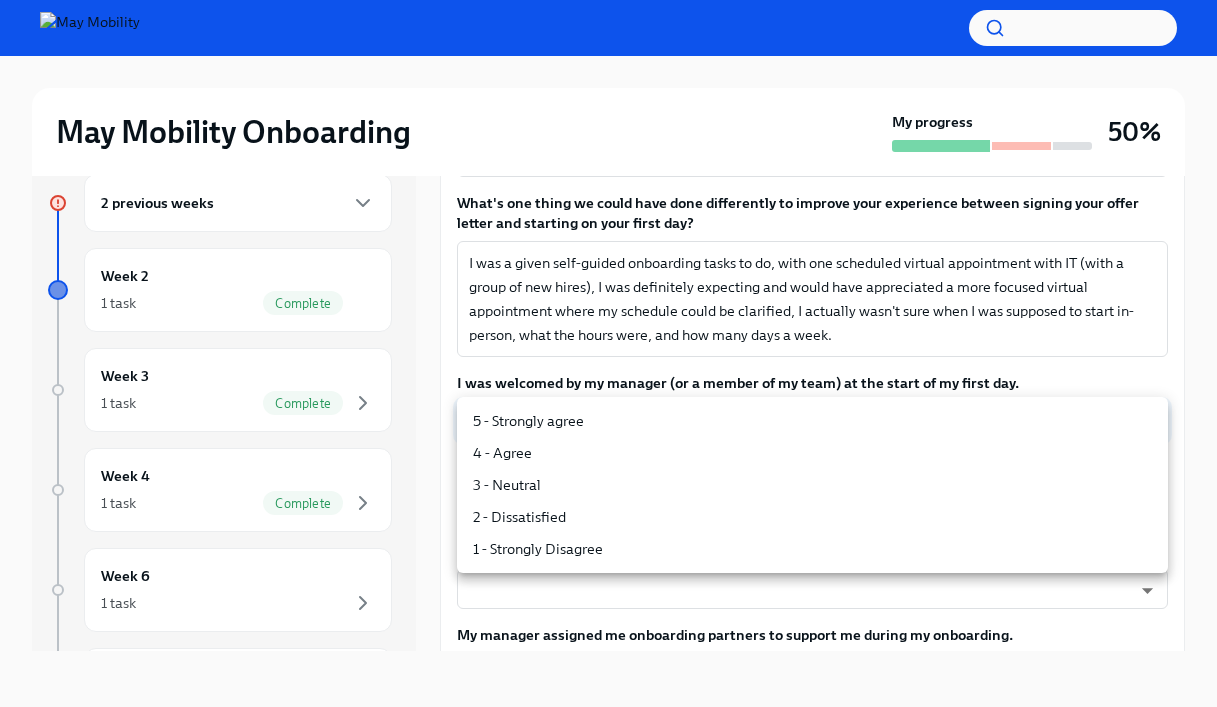 type on "Gy-NqFQ7a" 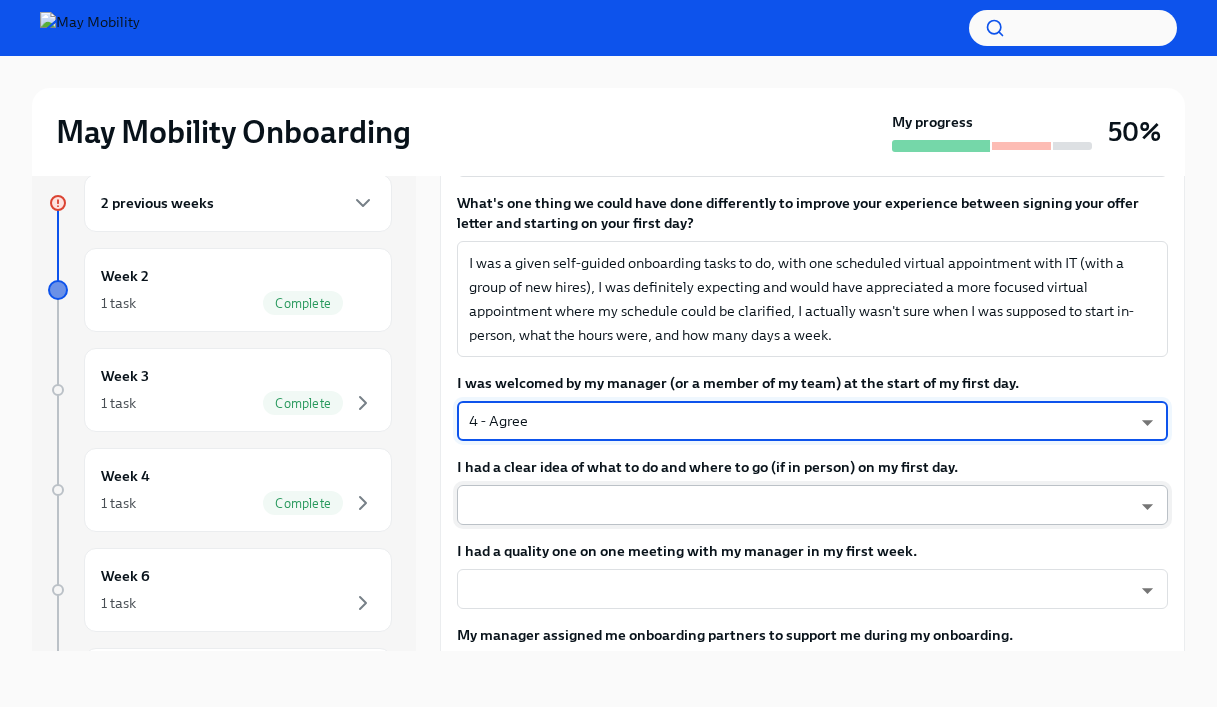 click on "May Mobility Onboarding My progress 50% 2 previous weeks Week 2 1 task Complete Week 3 1 task Complete Week 4 1 task Complete Week 6 1 task Week 15 1 task Experience ends  Nov 21st Week 1 Survey Overdue Due  today Hey [NAME]! Congrats on your first week at May Mobility!
Please take a moment to share your insights in the Week 1 Onboarding Survey. Your feedback is super valuable in helping us make your onboarding experience even better.
Here's to many more aMAYzing weeks ahead. 🚀 Overall, how satisfied are you with your pre-hire and first week onboarding experience?  4 - Satisfied nYbWsvkNA ​ I felt welcomed by my manager ahead of my first day. 4 - Agree Gy-NqFQ7a ​ Someone was available for questions before my first day. 3 - Neutral 5dAohW6fG ​ It was easy to complete my assigned tasks prior to my first day (e.g. background check, new hire form).  3 - Neutral 5dAohW6fG ​ I felt prepared for my first day at May Mobility. 3 - Neutral 5dAohW6fG ​ x ​ 4 - Agree Gy-NqFQ7a ​ ​ ​" at bounding box center [608, 336] 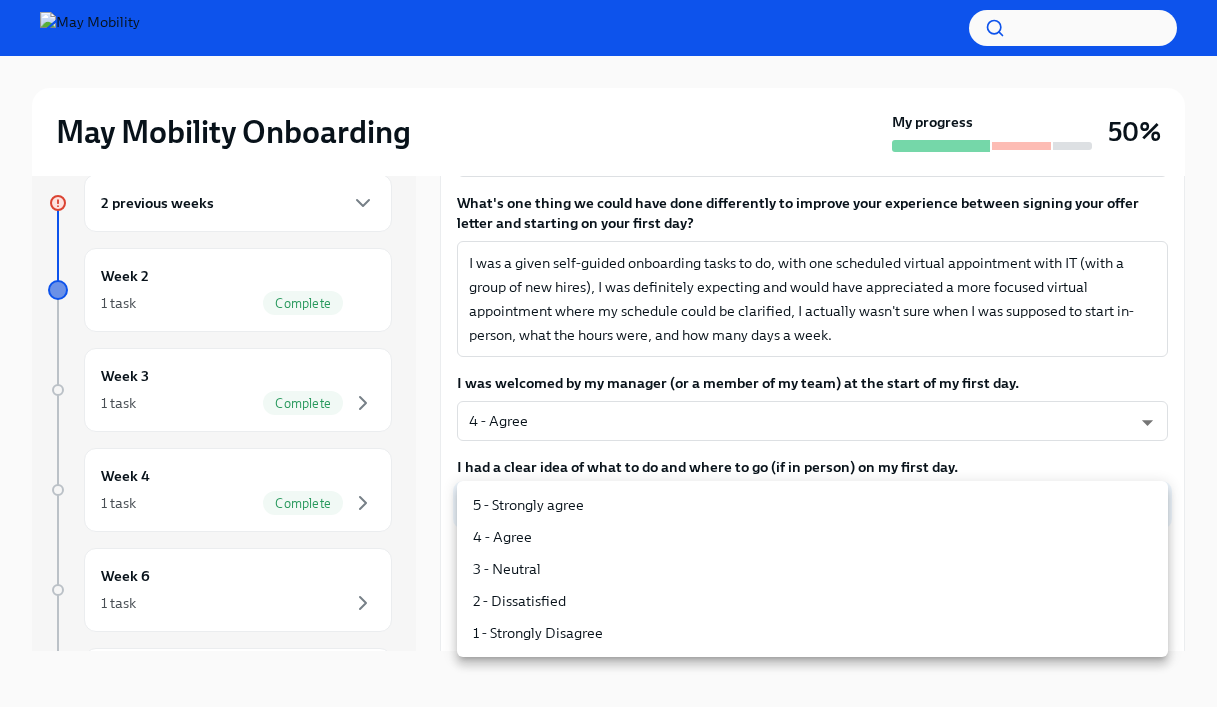 click on "3 - Neutral" at bounding box center (812, 569) 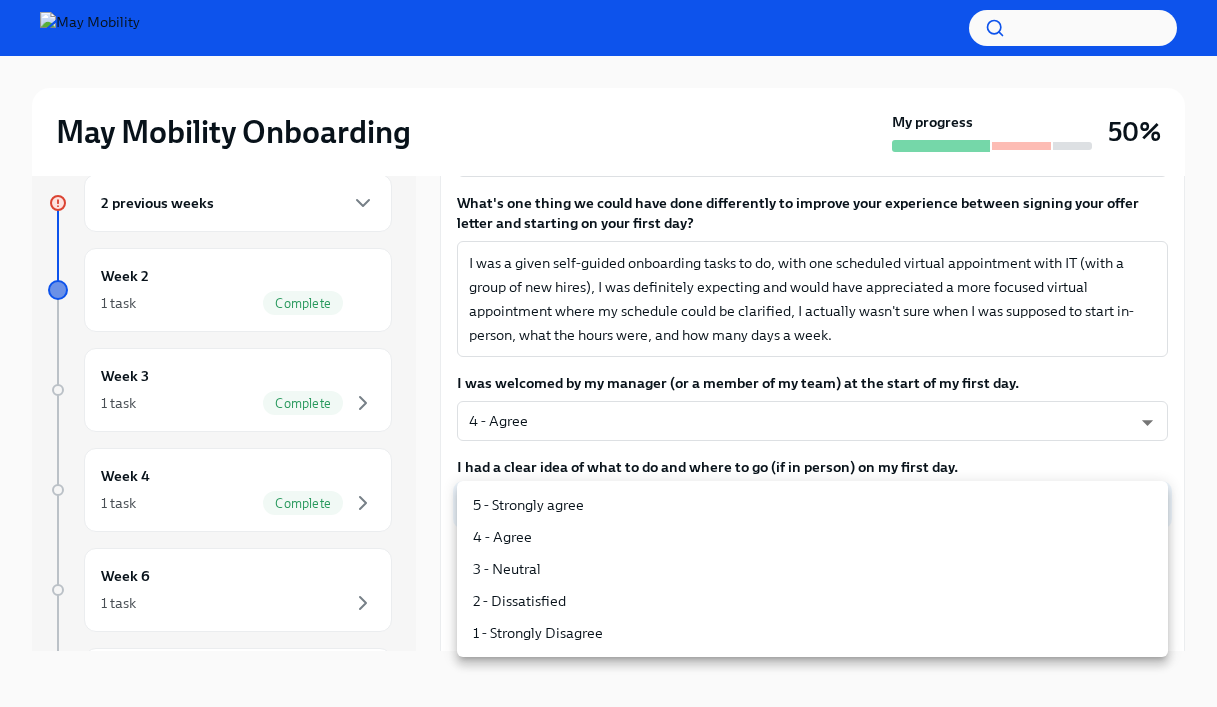type on "5dAohW6fG" 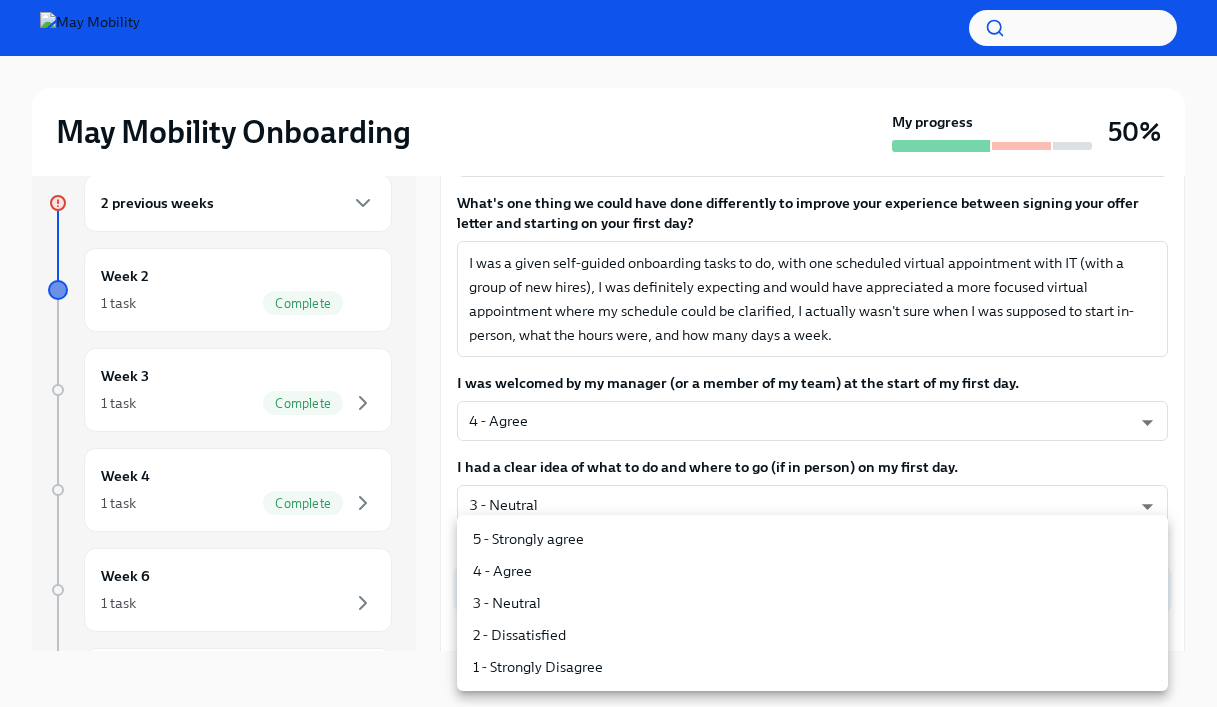 click on "May Mobility Onboarding My progress 50% 2 previous weeks Week 2 1 task Complete Week 3 1 task Complete Week 4 1 task Complete Week 6 1 task Week 15 1 task Experience ends  Nov 21st Week 1 Survey Overdue Due  today Hey [NAME]! Congrats on your first week at May Mobility!
Please take a moment to share your insights in the Week 1 Onboarding Survey. Your feedback is super valuable in helping us make your onboarding experience even better.
Here's to many more aMAYzing weeks ahead. 🚀 Overall, how satisfied are you with your pre-hire and first week onboarding experience?  4 - Satisfied nYbWsvkNA ​ I felt welcomed by my manager ahead of my first day. 4 - Agree Gy-NqFQ7a ​ Someone was available for questions before my first day. 3 - Neutral 5dAohW6fG ​ It was easy to complete my assigned tasks prior to my first day (e.g. background check, new hire form).  3 - Neutral 5dAohW6fG ​ I felt prepared for my first day at May Mobility. 3 - Neutral 5dAohW6fG ​ x ​ 4 - Agree Gy-NqFQ7a ​ ​ ​" at bounding box center (608, 336) 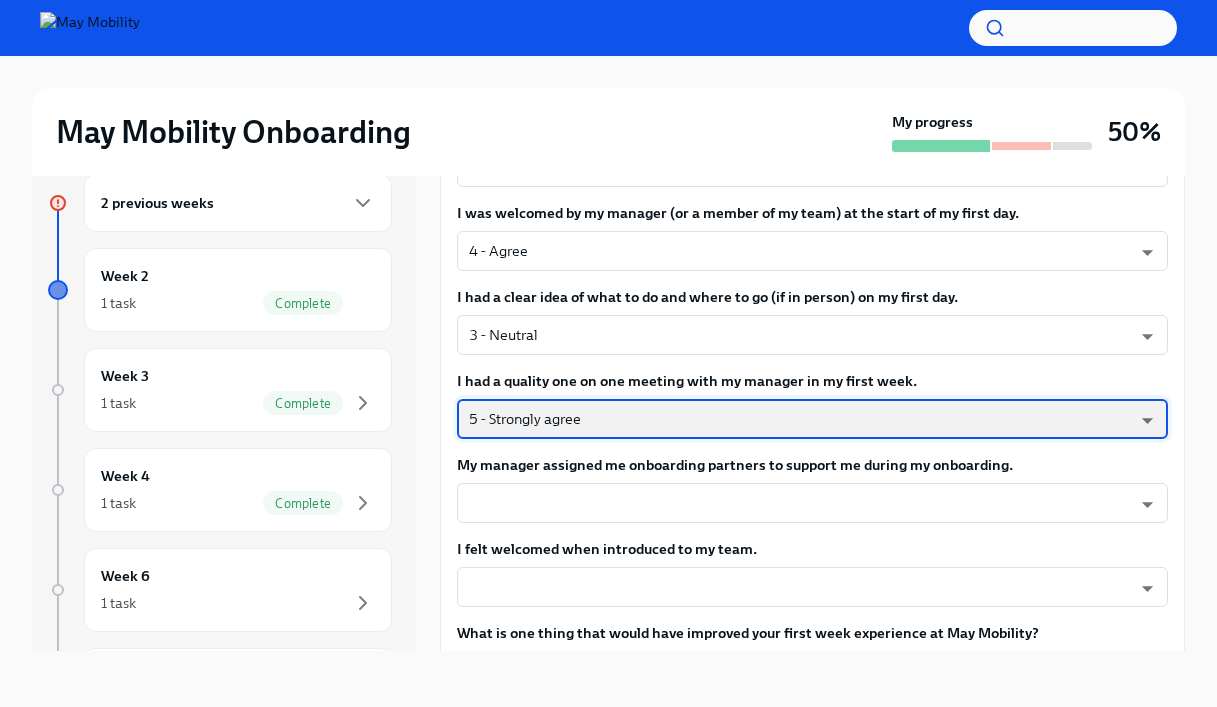 scroll, scrollTop: 803, scrollLeft: 0, axis: vertical 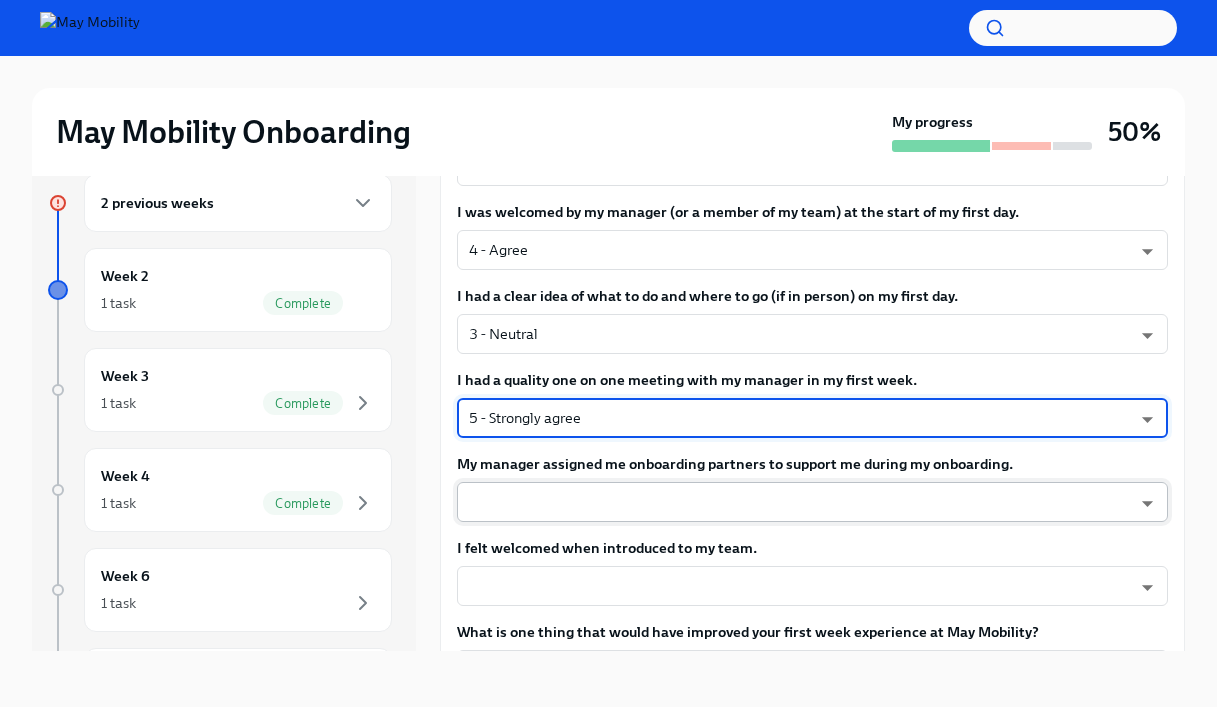click on "May Mobility Onboarding My progress 50% 2 previous weeks Week 2 1 task Complete Week 3 1 task Complete Week 4 1 task Complete Week 6 1 task Week 15 1 task Experience ends  Nov 21st Week 1 Survey Overdue Due  today Hey [NAME]! Congrats on your first week at May Mobility!
Please take a moment to share your insights in the Week 1 Onboarding Survey. Your feedback is super valuable in helping us make your onboarding experience even better.
Here's to many more aMAYzing weeks ahead. 🚀 Overall, how satisfied are you with your pre-hire and first week onboarding experience?  4 - Satisfied nYbWsvkNA ​ I felt welcomed by my manager ahead of my first day. 4 - Agree Gy-NqFQ7a ​ Someone was available for questions before my first day. 3 - Neutral 5dAohW6fG ​ It was easy to complete my assigned tasks prior to my first day (e.g. background check, new hire form).  3 - Neutral 5dAohW6fG ​ I felt prepared for my first day at May Mobility. 3 - Neutral 5dAohW6fG ​ x ​ 4 - Agree Gy-NqFQ7a ​ ​ ​" at bounding box center [608, 336] 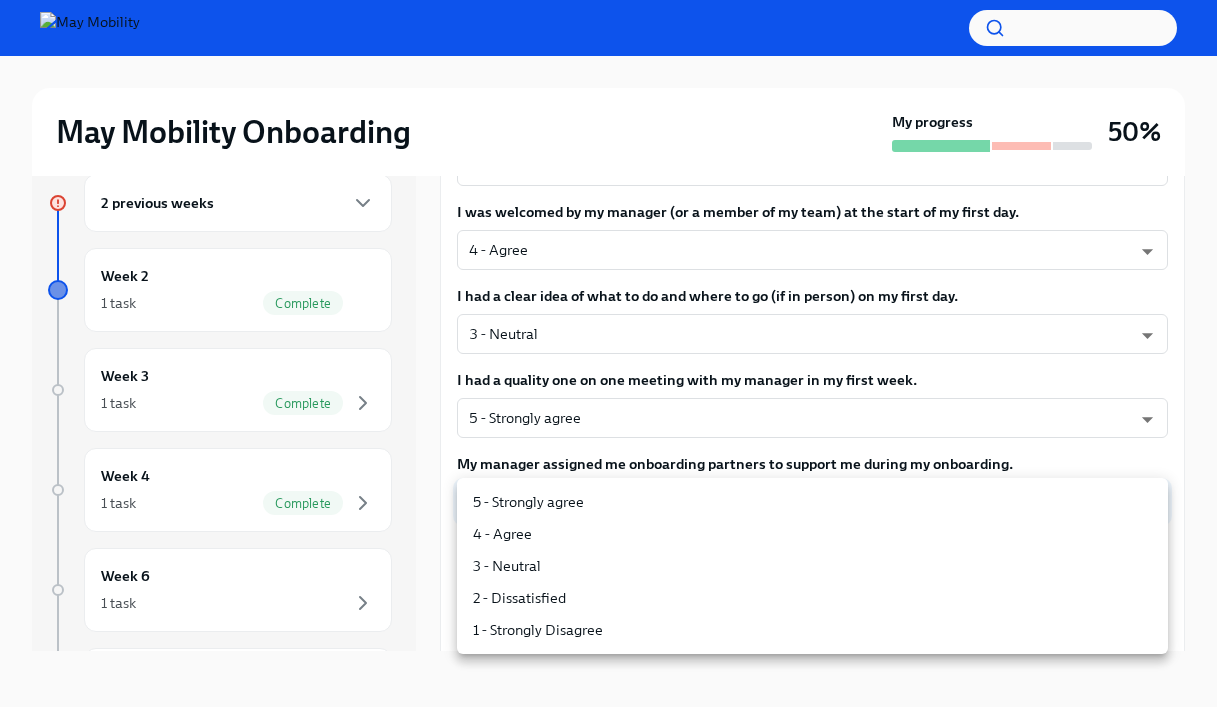 click on "4 - Agree" at bounding box center [812, 534] 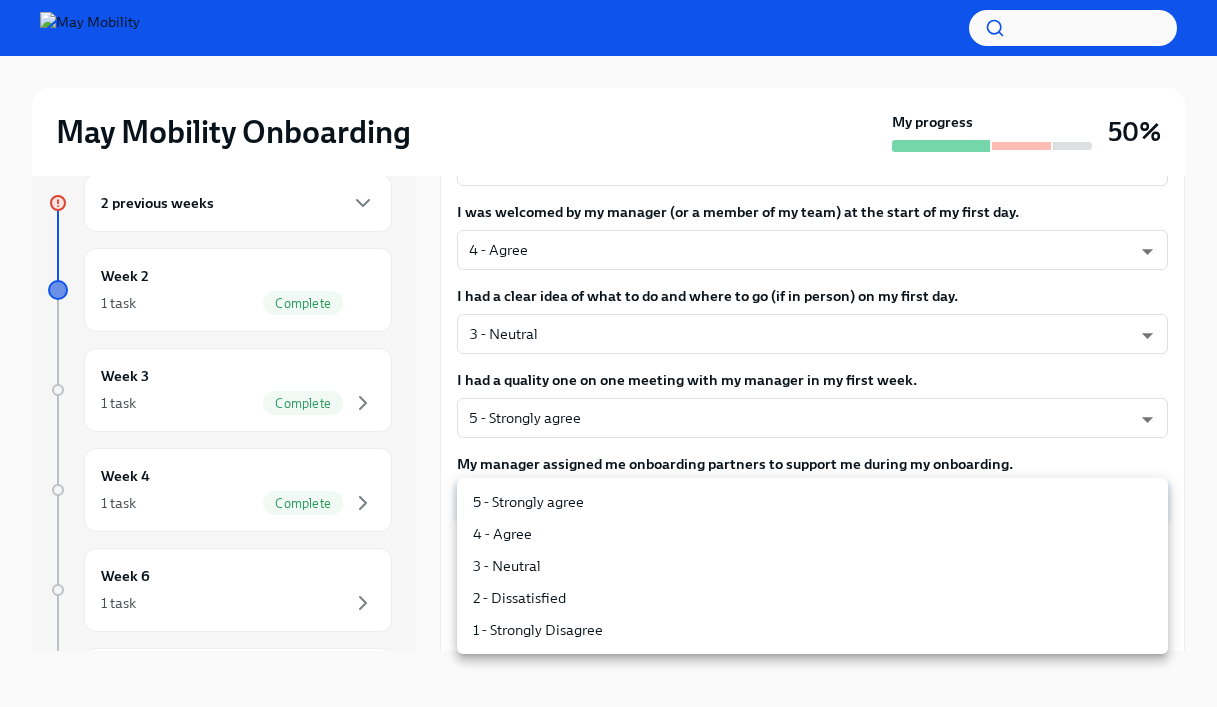 type on "Gy-NqFQ7a" 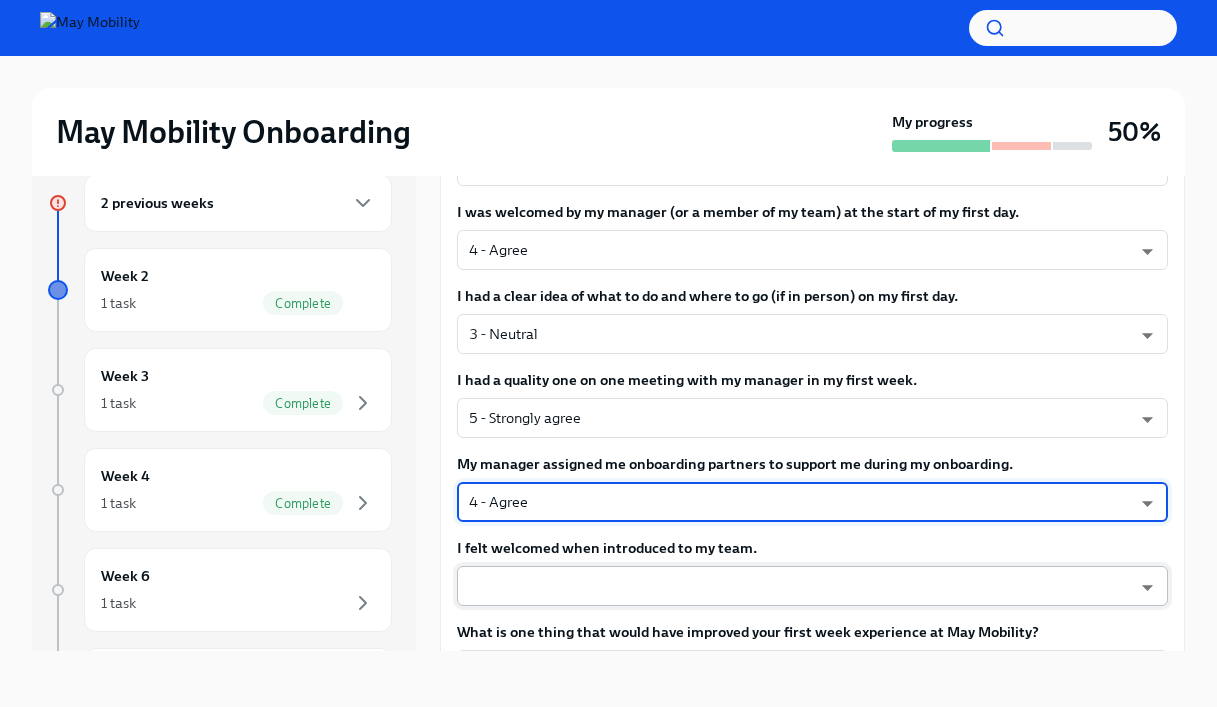 click on "May Mobility Onboarding My progress 50% 2 previous weeks Week 2 1 task Complete Week 3 1 task Complete Week 4 1 task Complete Week 6 1 task Week 15 1 task Experience ends  Nov 21st Week 1 Survey Overdue Due  today Hey [NAME]! Congrats on your first week at May Mobility!
Please take a moment to share your insights in the Week 1 Onboarding Survey. Your feedback is super valuable in helping us make your onboarding experience even better.
Here's to many more aMAYzing weeks ahead. 🚀 Overall, how satisfied are you with your pre-hire and first week onboarding experience?  4 - Satisfied nYbWsvkNA ​ I felt welcomed by my manager ahead of my first day. 4 - Agree Gy-NqFQ7a ​ Someone was available for questions before my first day. 3 - Neutral 5dAohW6fG ​ It was easy to complete my assigned tasks prior to my first day (e.g. background check, new hire form).  3 - Neutral 5dAohW6fG ​ I felt prepared for my first day at May Mobility. 3 - Neutral 5dAohW6fG ​ x ​ 4 - Agree Gy-NqFQ7a ​ ​ ​" at bounding box center (608, 336) 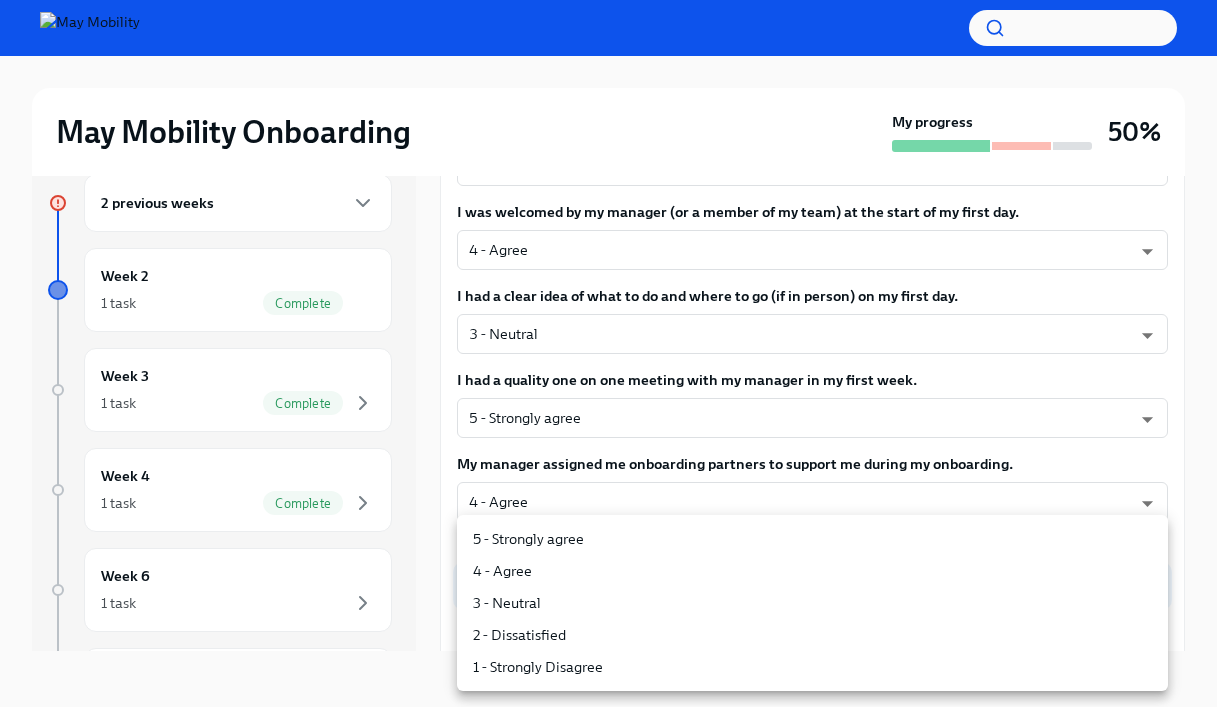 click on "5 - Strongly agree" at bounding box center [812, 539] 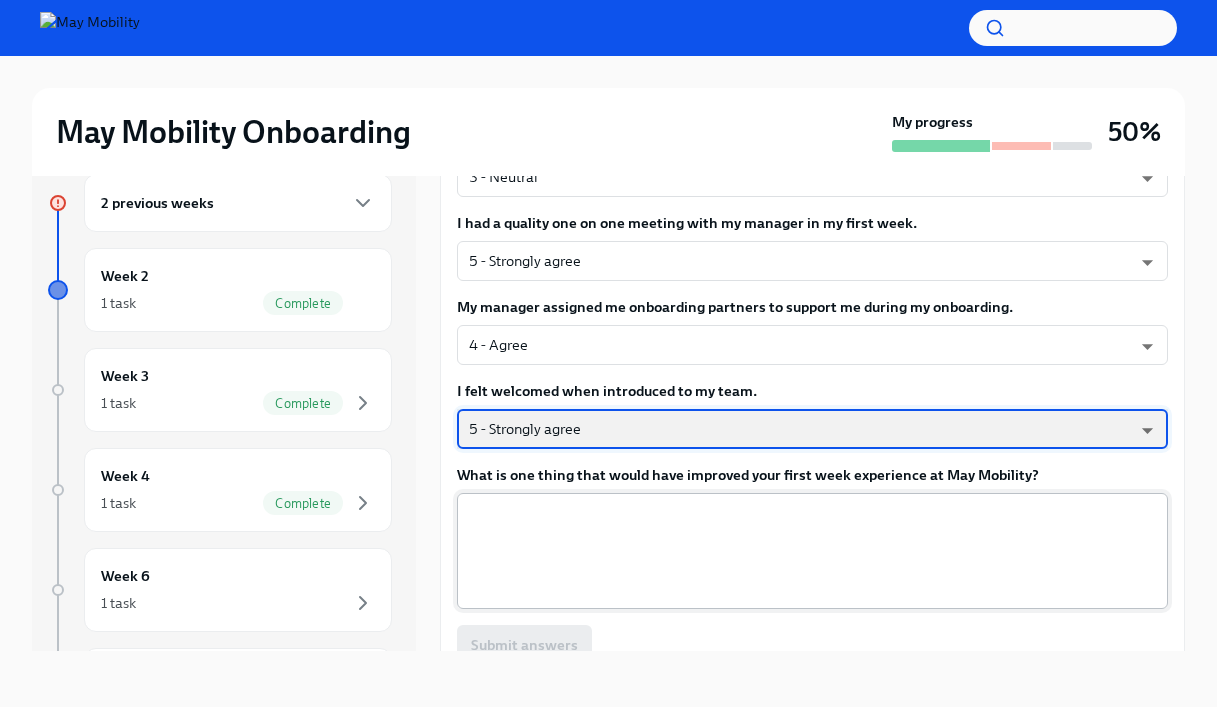 scroll, scrollTop: 966, scrollLeft: 0, axis: vertical 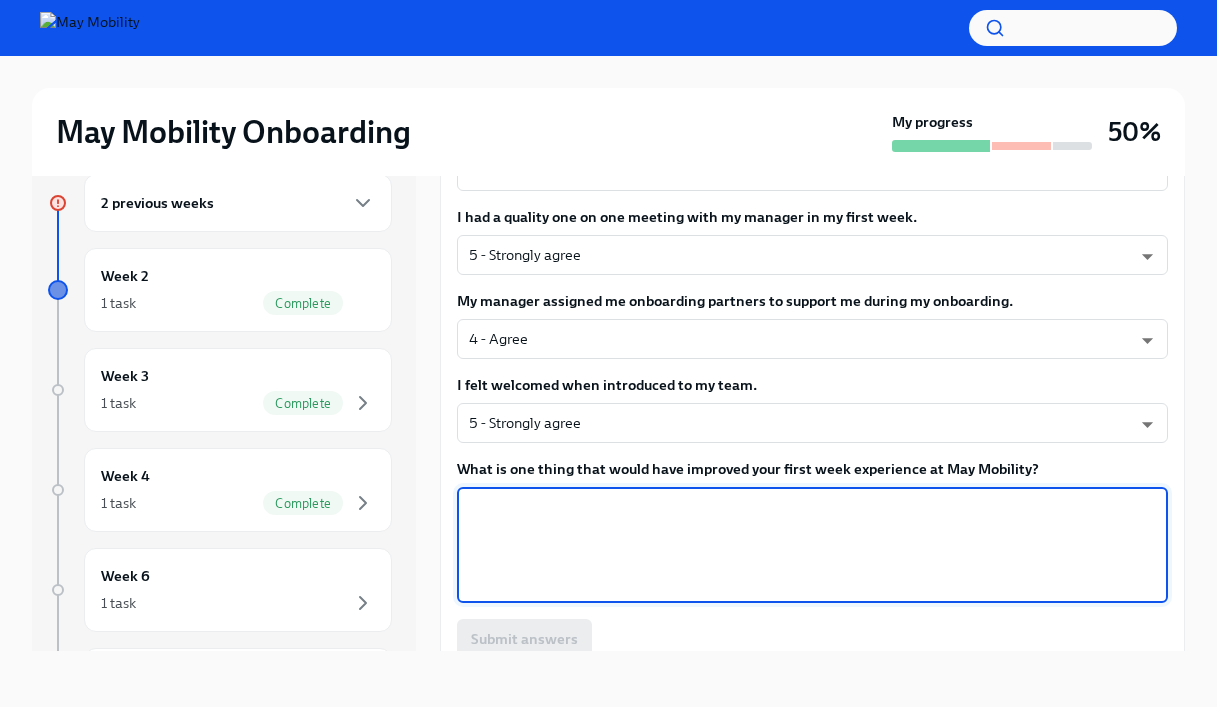 click on "What is one thing that would have improved your first week experience at May Mobility?" at bounding box center [812, 545] 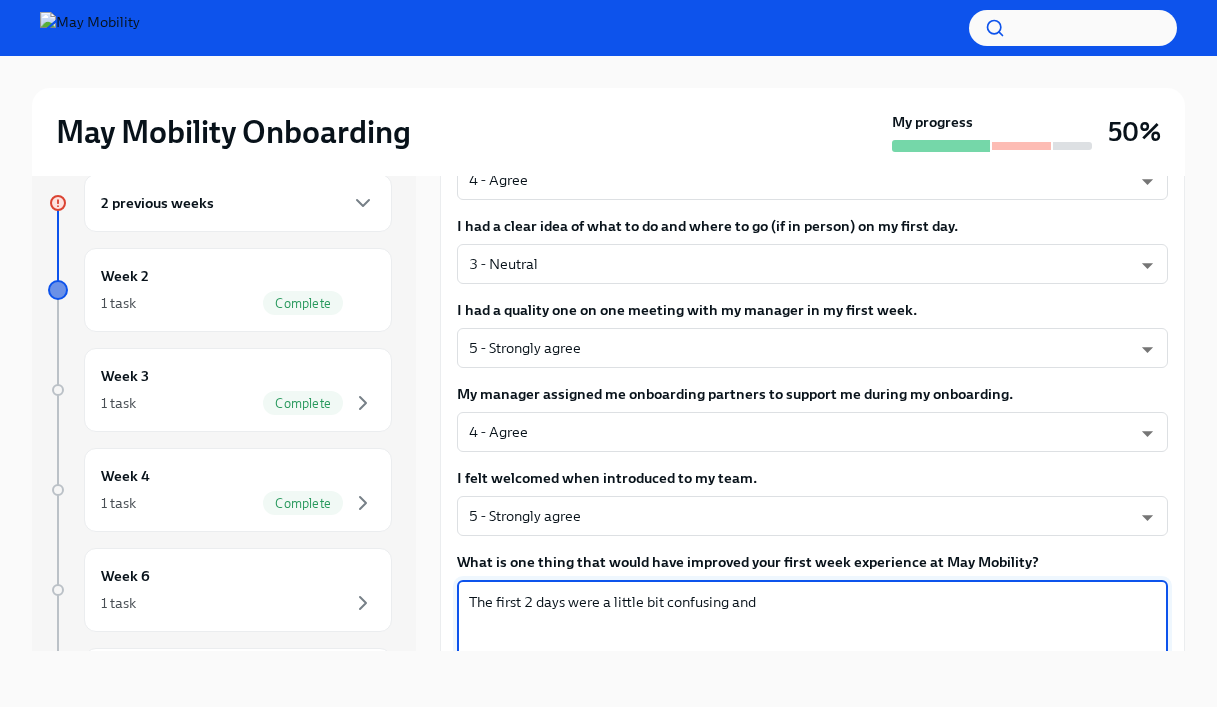 scroll, scrollTop: 875, scrollLeft: 0, axis: vertical 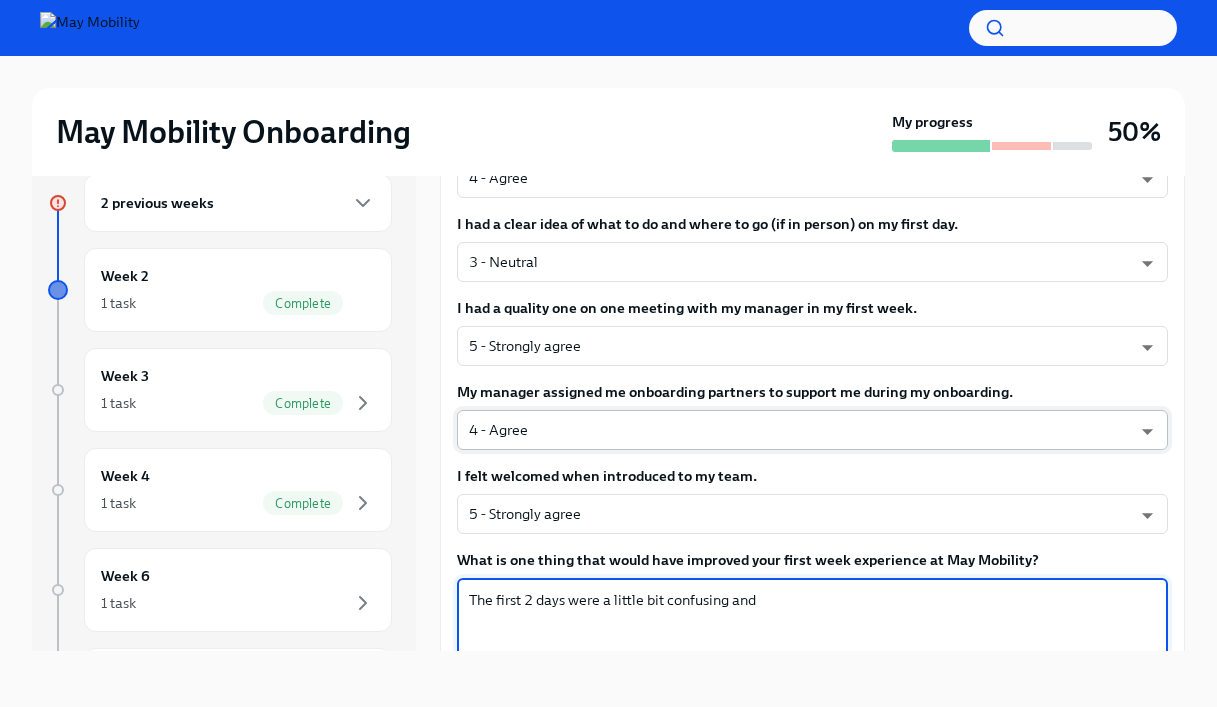 type on "The first 2 days were a little bit confusing and" 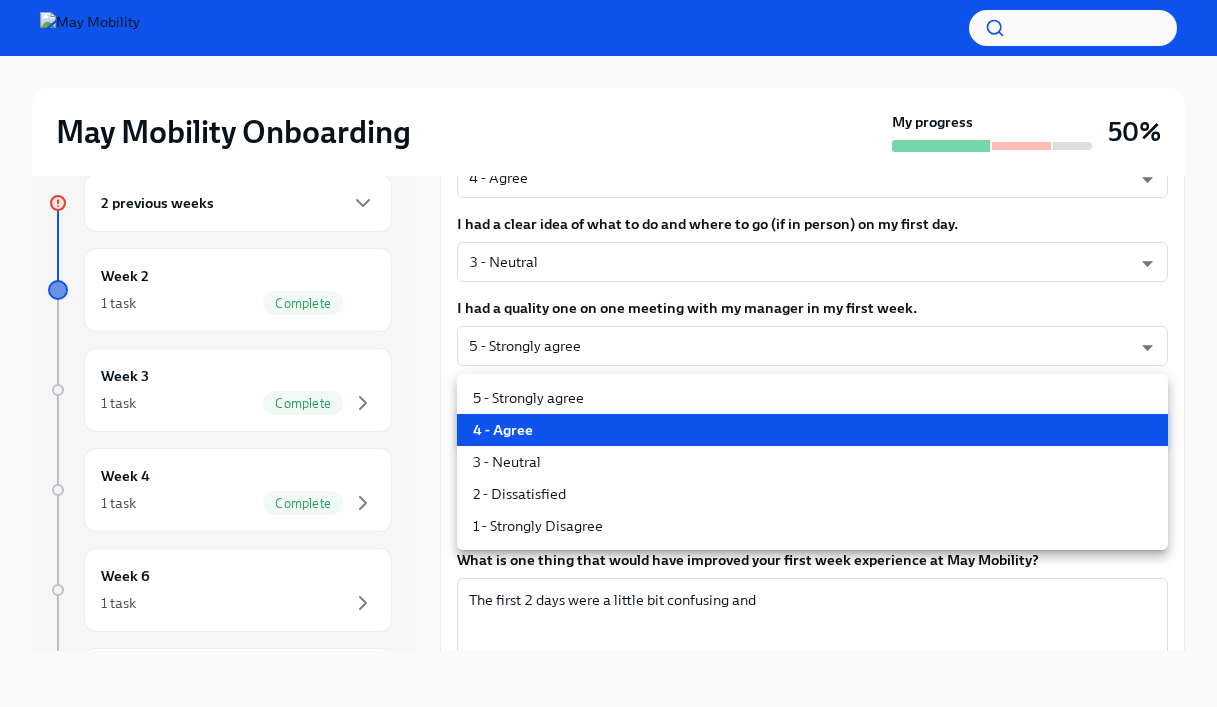click on "May Mobility Onboarding My progress 50% 2 previous weeks Week 2 1 task Complete Week 3 1 task Complete Week 4 1 task Complete Week 6 1 task Week 15 1 task Experience ends  Nov 21st Week 1 Survey Overdue Due  today Hey [NAME]! Congrats on your first week at May Mobility!
Please take a moment to share your insights in the Week 1 Onboarding Survey. Your feedback is super valuable in helping us make your onboarding experience even better.
Here's to many more aMAYzing weeks ahead. 🚀 Overall, how satisfied are you with your pre-hire and first week onboarding experience?  4 - Satisfied nYbWsvkNA ​ I felt welcomed by my manager ahead of my first day. 4 - Agree Gy-NqFQ7a ​ Someone was available for questions before my first day. 3 - Neutral 5dAohW6fG ​ It was easy to complete my assigned tasks prior to my first day (e.g. background check, new hire form).  3 - Neutral 5dAohW6fG ​ I felt prepared for my first day at May Mobility. 3 - Neutral 5dAohW6fG ​ x ​ 4 - Agree Gy-NqFQ7a ​ ​ ​" at bounding box center [608, 336] 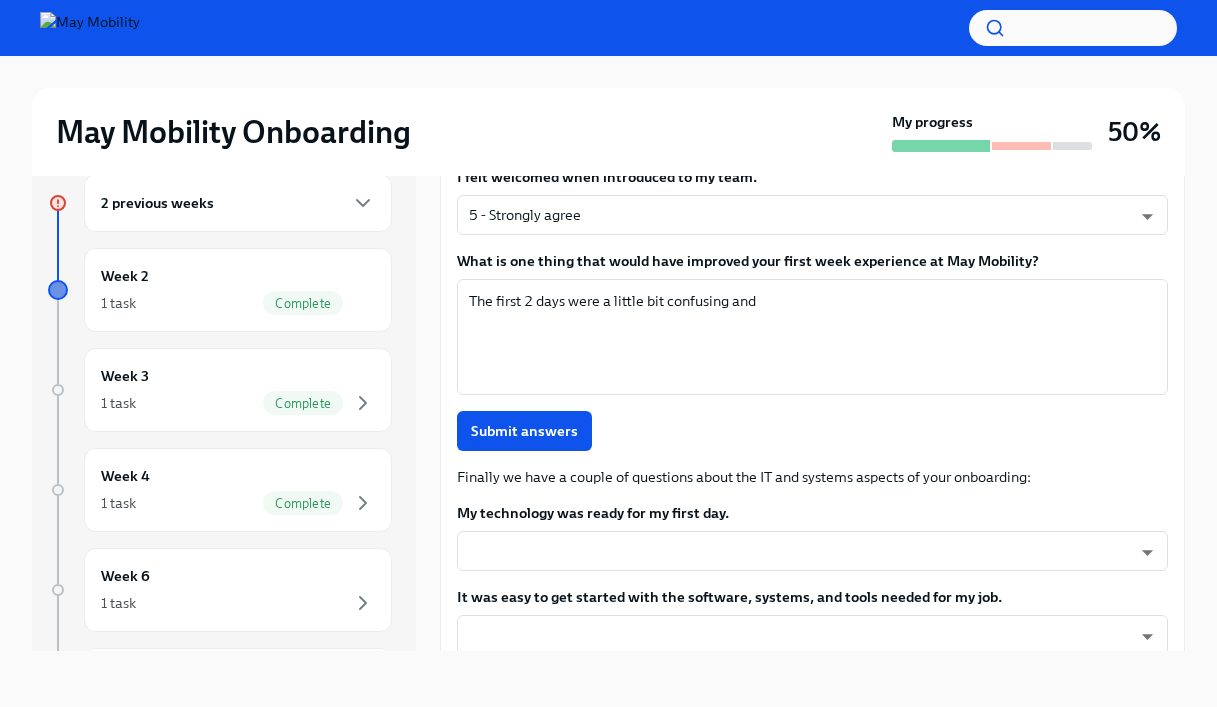 scroll, scrollTop: 1173, scrollLeft: 0, axis: vertical 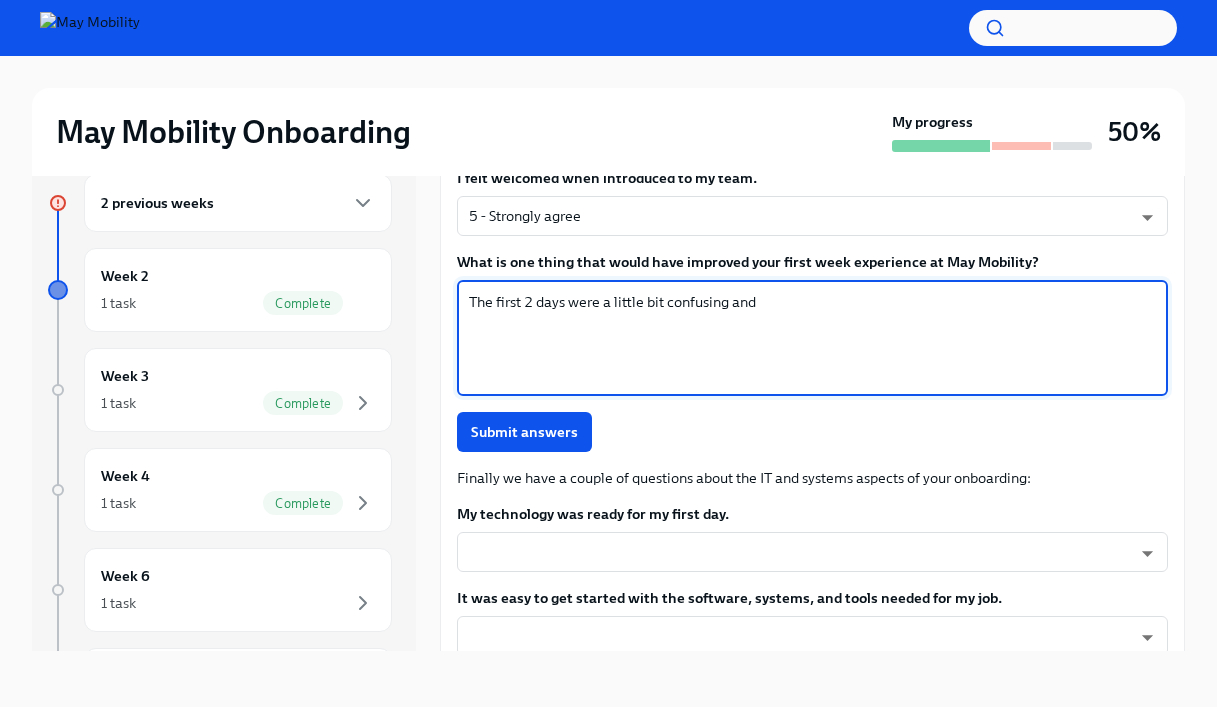 click on "The first 2 days were a little bit confusing and" at bounding box center [812, 338] 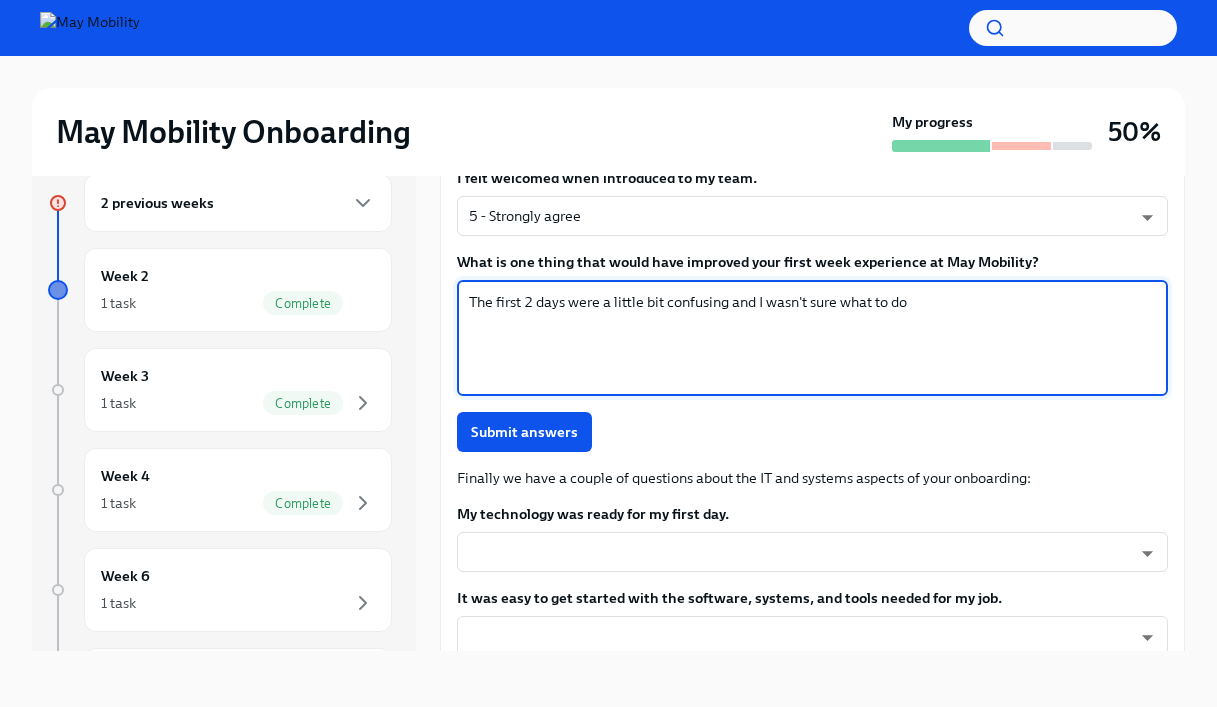 drag, startPoint x: 943, startPoint y: 316, endPoint x: 449, endPoint y: 289, distance: 494.7373 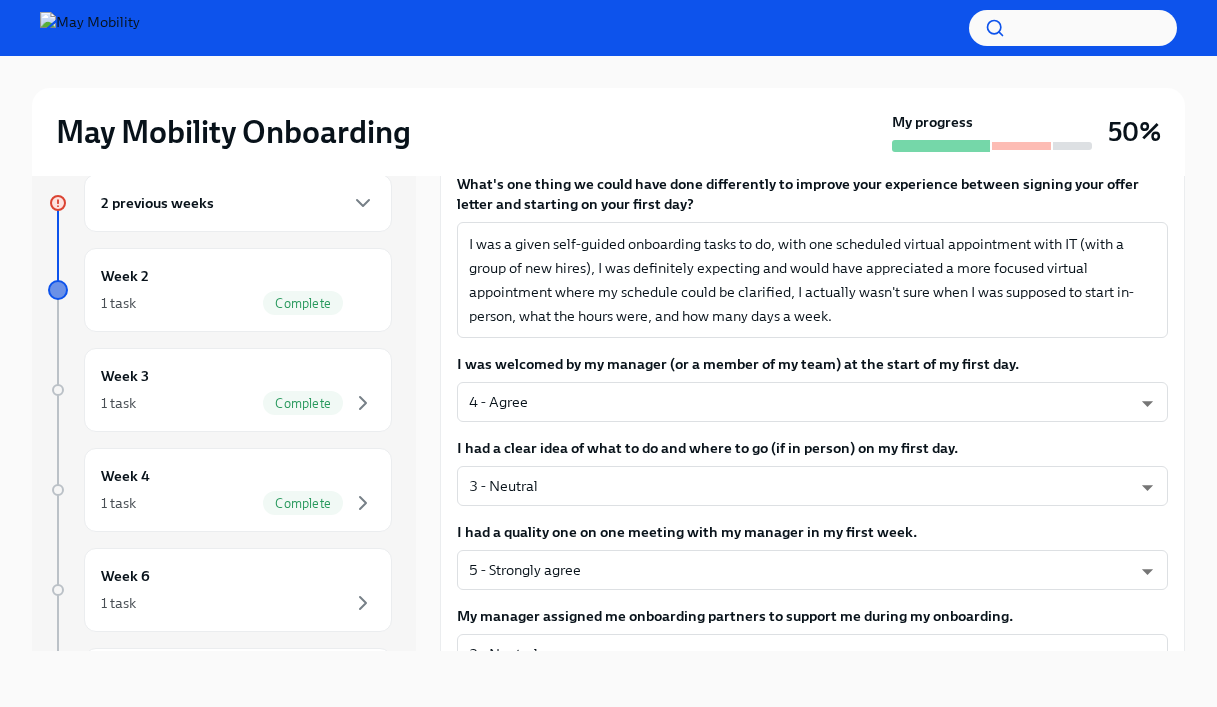 scroll, scrollTop: -51, scrollLeft: 0, axis: vertical 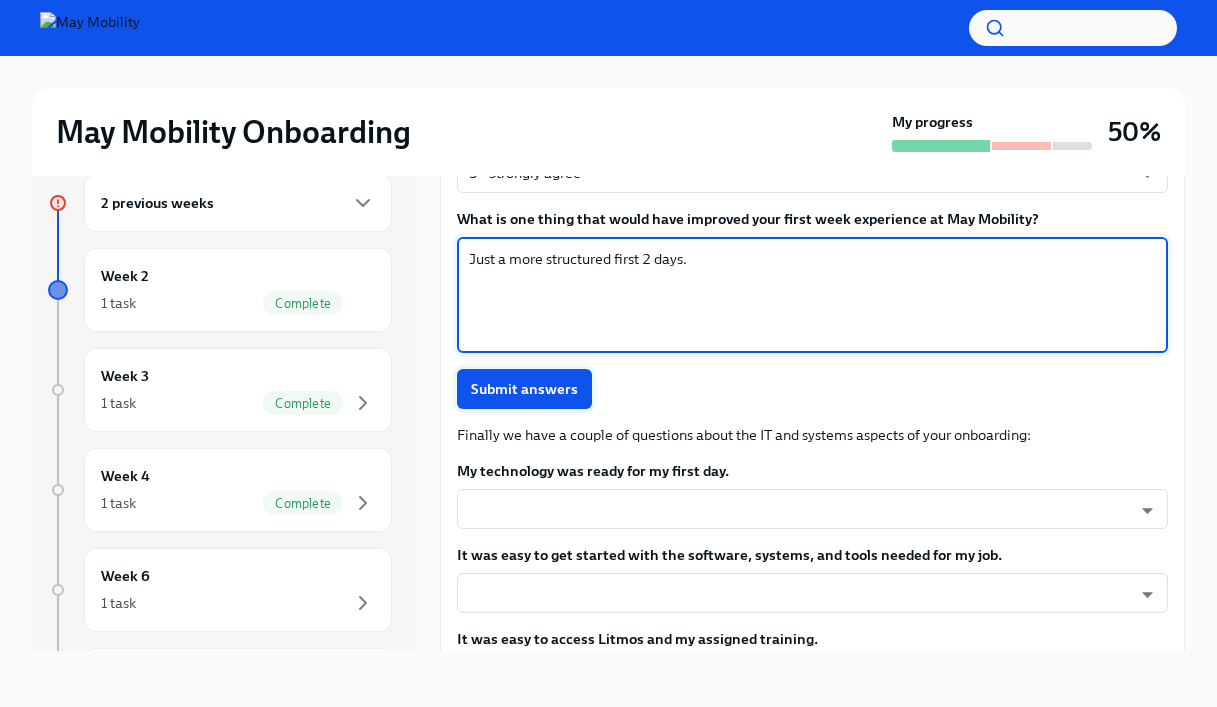 type on "Just a more structured first 2 days." 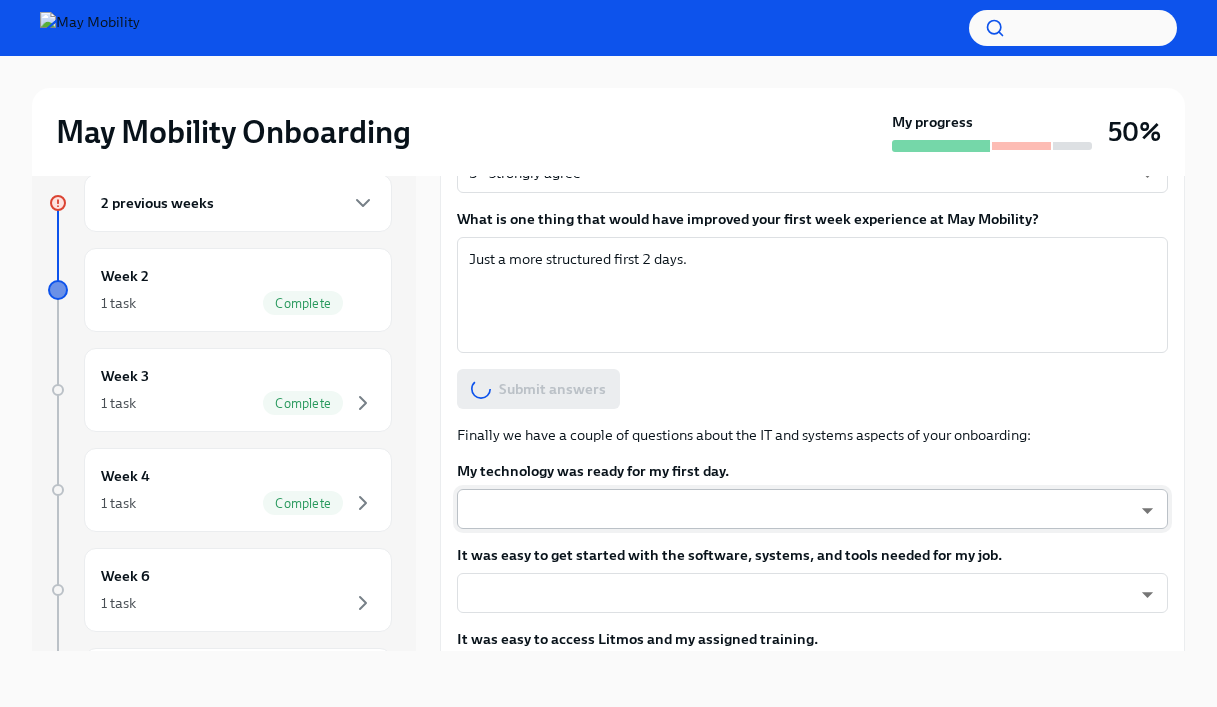 click on "May Mobility Onboarding My progress 50% 2 previous weeks Week 2 1 task Complete Week 3 1 task Complete Week 4 1 task Complete Week 6 1 task Week 15 1 task Experience ends  Nov 21st Week 1 Survey Overdue Due  today Hey [NAME]! Congrats on your first week at May Mobility!
Please take a moment to share your insights in the Week 1 Onboarding Survey. Your feedback is super valuable in helping us make your onboarding experience even better.
Here's to many more aMAYzing weeks ahead. 🚀 Overall, how satisfied are you with your pre-hire and first week onboarding experience?  4 - Satisfied nYbWsvkNA ​ I felt welcomed by my manager ahead of my first day. 4 - Agree Gy-NqFQ7a ​ Someone was available for questions before my first day. 3 - Neutral 5dAohW6fG ​ It was easy to complete my assigned tasks prior to my first day (e.g. background check, new hire form).  3 - Neutral 5dAohW6fG ​ I felt prepared for my first day at May Mobility. 3 - Neutral 5dAohW6fG ​ x ​ 4 - Agree Gy-NqFQ7a ​ ​ ​" at bounding box center (608, 336) 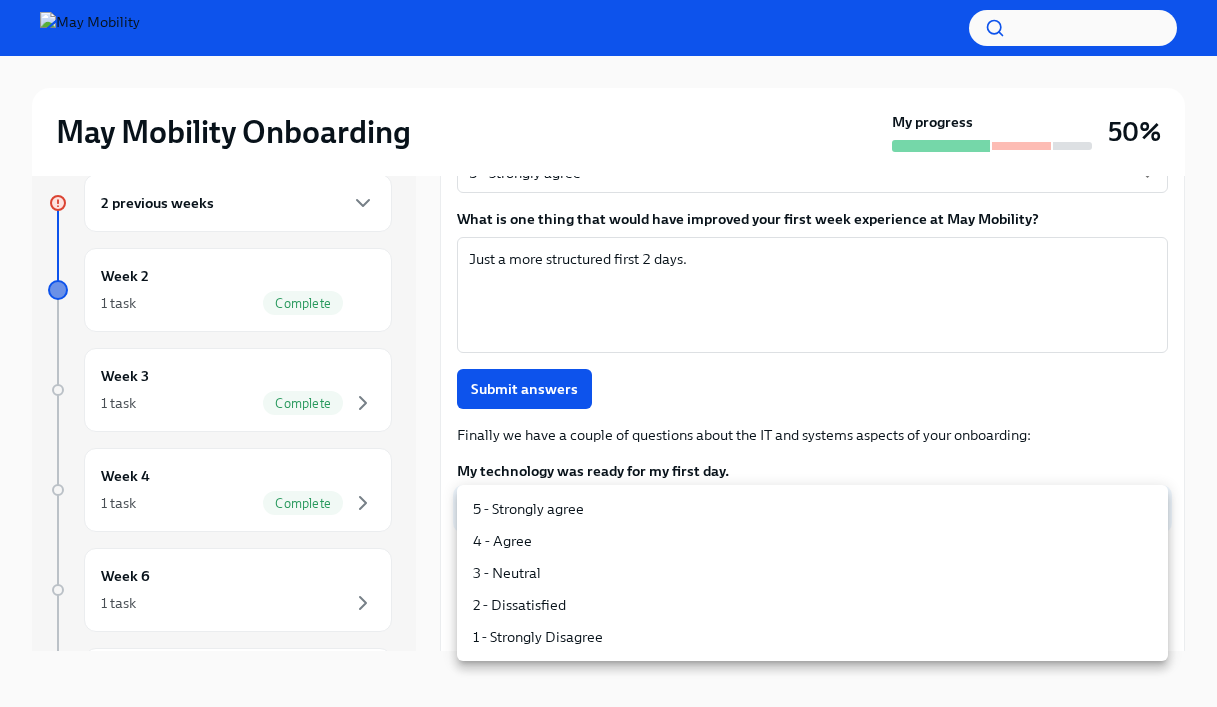 click on "4 - Agree" at bounding box center [812, 541] 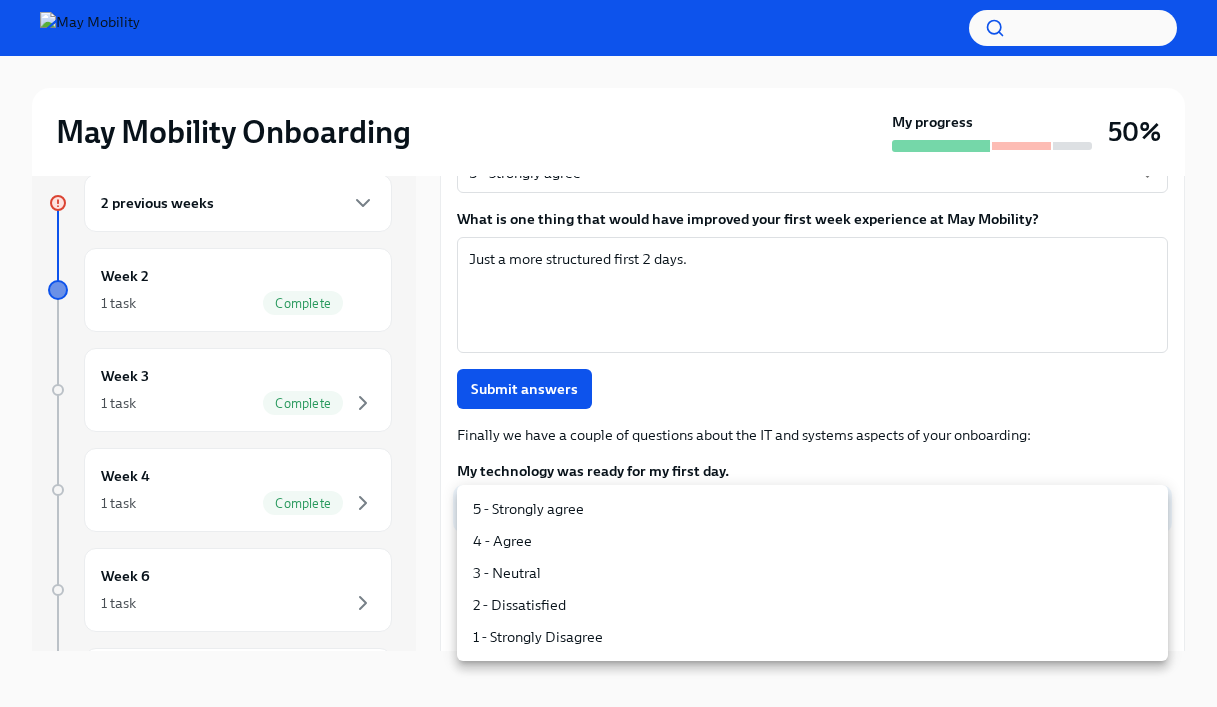 type on "Gy-NqFQ7a" 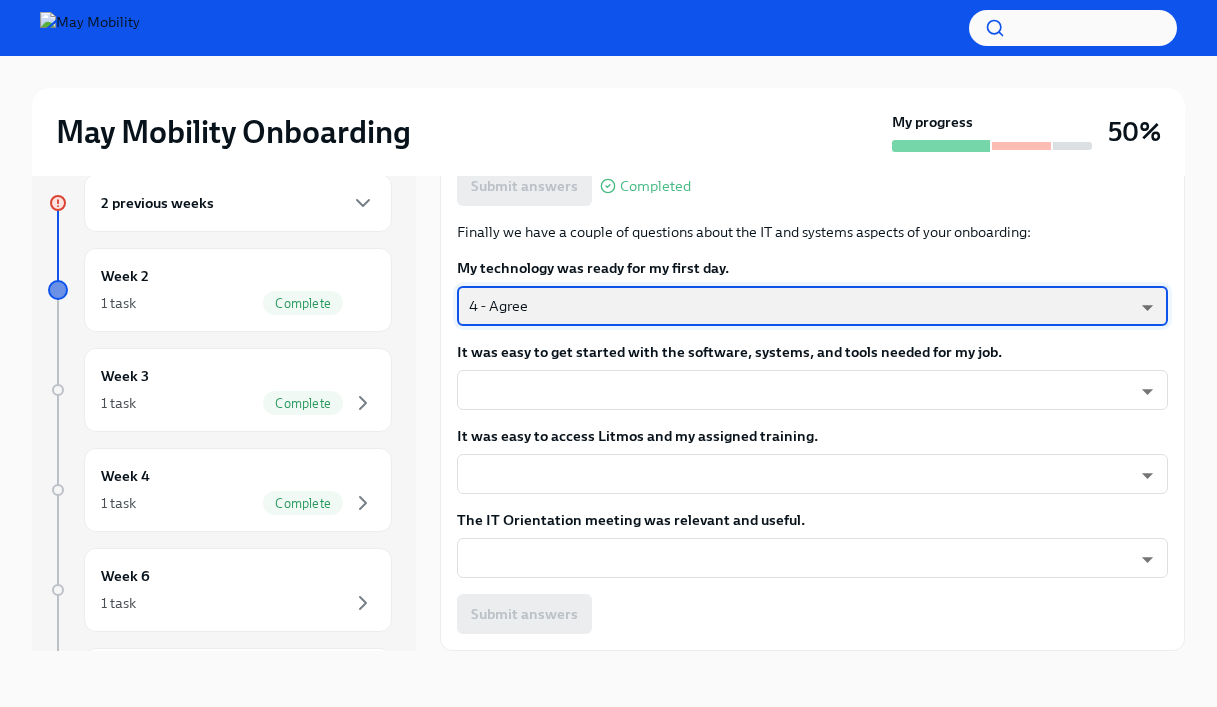 scroll, scrollTop: 1419, scrollLeft: 0, axis: vertical 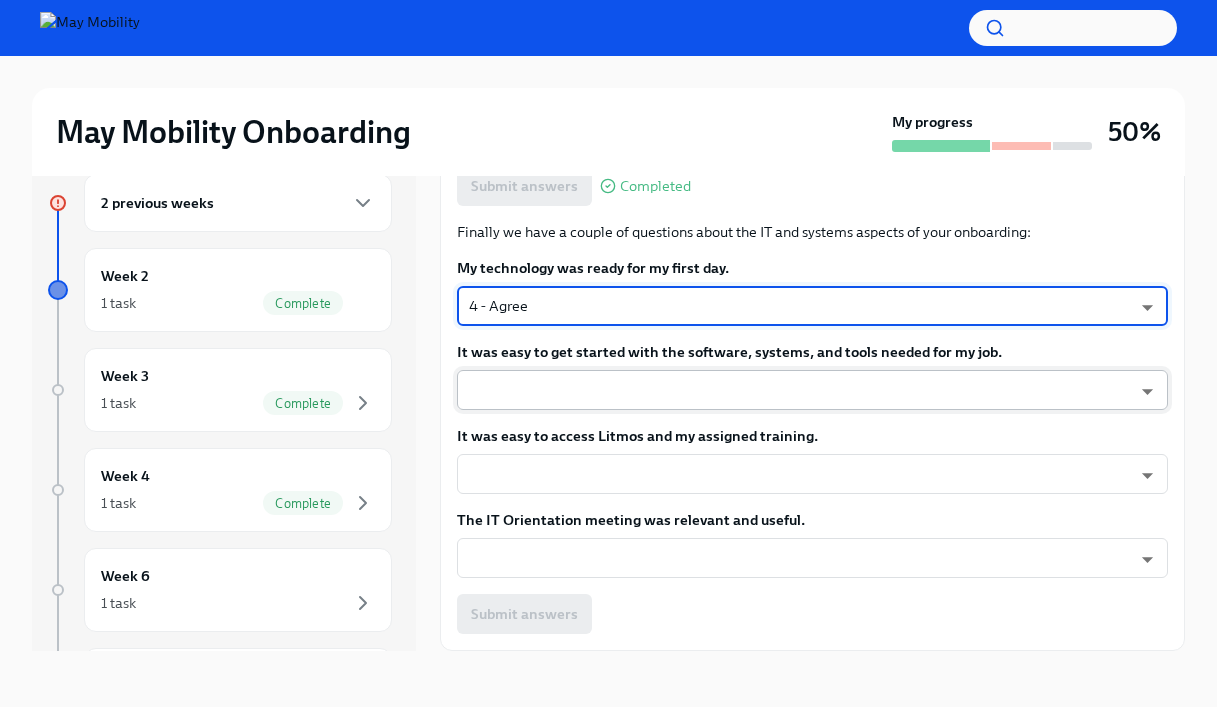 click on "May Mobility Onboarding My progress 50% 2 previous weeks Week 2 1 task Complete Week 3 1 task Complete Week 4 1 task Complete Week 6 1 task Week 15 1 task Experience ends  Nov 21st Week 1 Survey Overdue Due  today Hey [NAME]! Congrats on your first week at May Mobility!
Please take a moment to share your insights in the Week 1 Onboarding Survey. Your feedback is super valuable in helping us make your onboarding experience even better.
Here's to many more aMAYzing weeks ahead. 🚀 Overall, how satisfied are you with your pre-hire and first week onboarding experience?  4 - Satisfied nYbWsvkNA ​ I felt welcomed by my manager ahead of my first day. 4 - Agree Gy-NqFQ7a ​ Someone was available for questions before my first day. 3 - Neutral 5dAohW6fG ​ It was easy to complete my assigned tasks prior to my first day (e.g. background check, new hire form).  3 - Neutral 5dAohW6fG ​ I felt prepared for my first day at May Mobility. 3 - Neutral 5dAohW6fG ​ x ​ 4 - Agree Gy-NqFQ7a ​ ​ ​" at bounding box center (608, 336) 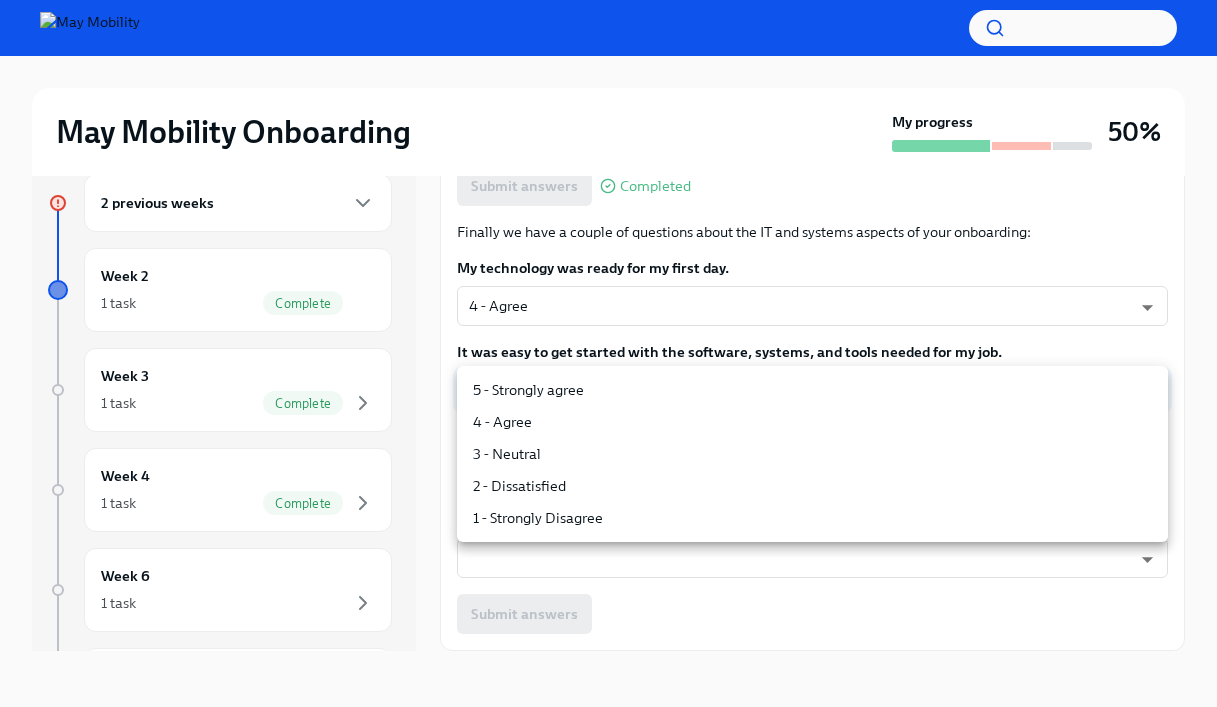 click on "5 - Strongly agree" at bounding box center (812, 390) 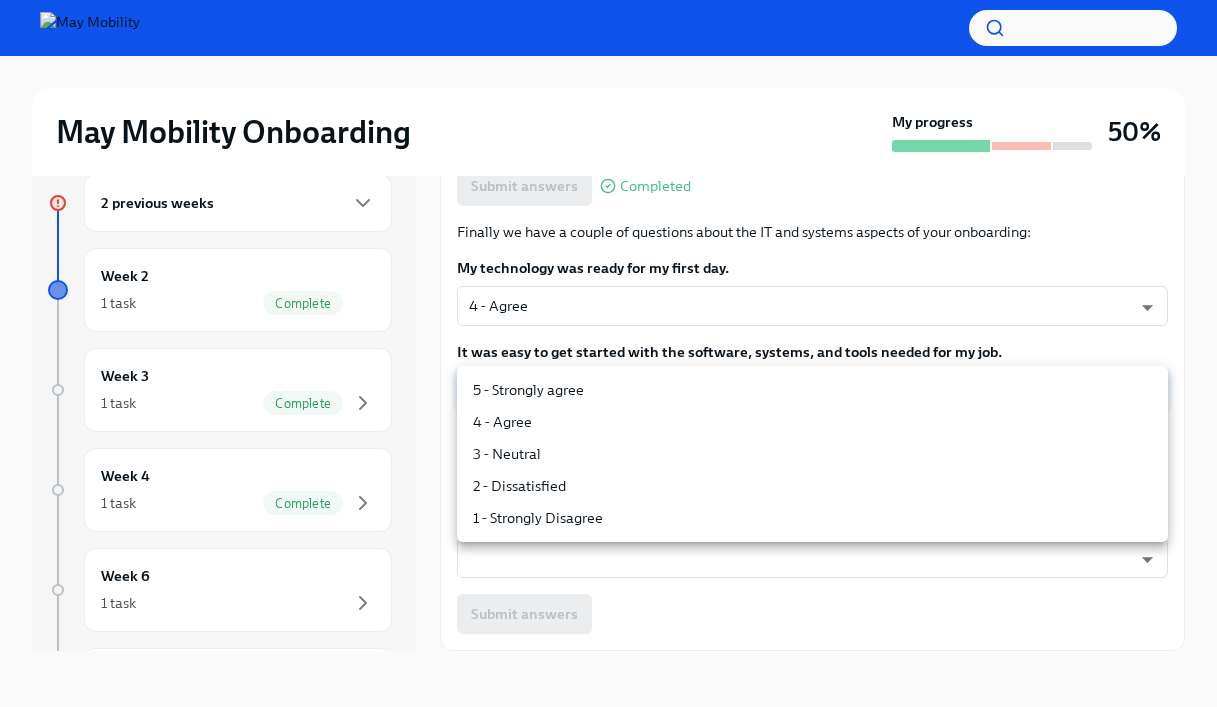 type on "4QmcvkkGx" 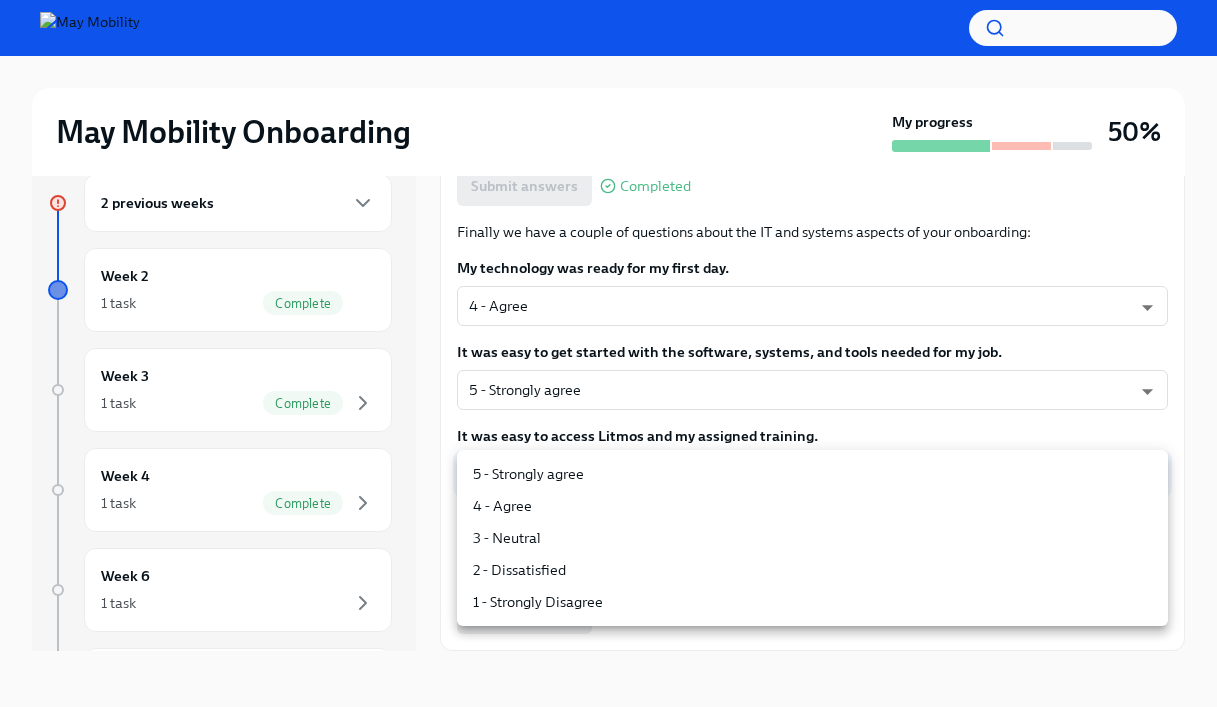 click on "May Mobility Onboarding My progress 50% 2 previous weeks Week 2 1 task Complete Week 3 1 task Complete Week 4 1 task Complete Week 6 1 task Week 15 1 task Experience ends  Nov 21st Week 1 Survey Overdue Due  today Hey [NAME]! Congrats on your first week at May Mobility!
Please take a moment to share your insights in the Week 1 Onboarding Survey. Your feedback is super valuable in helping us make your onboarding experience even better.
Here's to many more aMAYzing weeks ahead. 🚀 Overall, how satisfied are you with your pre-hire and first week onboarding experience?  4 - Satisfied nYbWsvkNA ​ I felt welcomed by my manager ahead of my first day. 4 - Agree Gy-NqFQ7a ​ Someone was available for questions before my first day. 3 - Neutral 5dAohW6fG ​ It was easy to complete my assigned tasks prior to my first day (e.g. background check, new hire form).  3 - Neutral 5dAohW6fG ​ I felt prepared for my first day at May Mobility. 3 - Neutral 5dAohW6fG ​ x ​ 4 - Agree Gy-NqFQ7a ​ ​ ​" at bounding box center (608, 336) 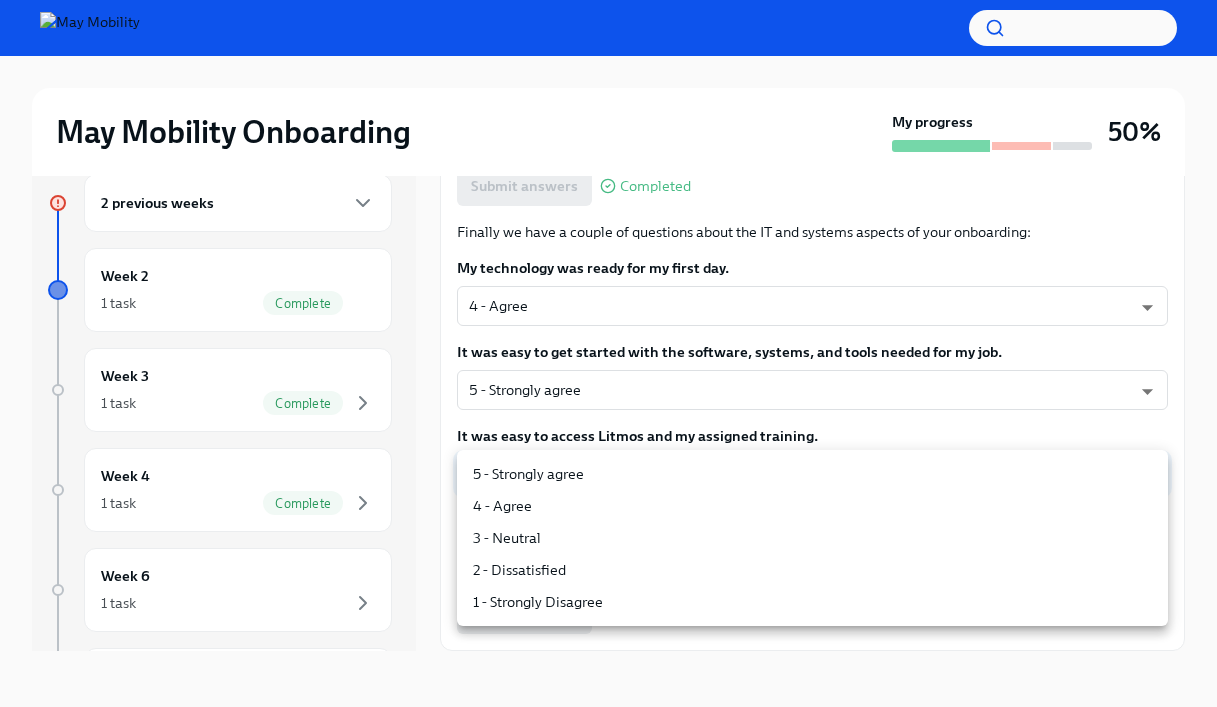 type on "ZG2Ne_OMy" 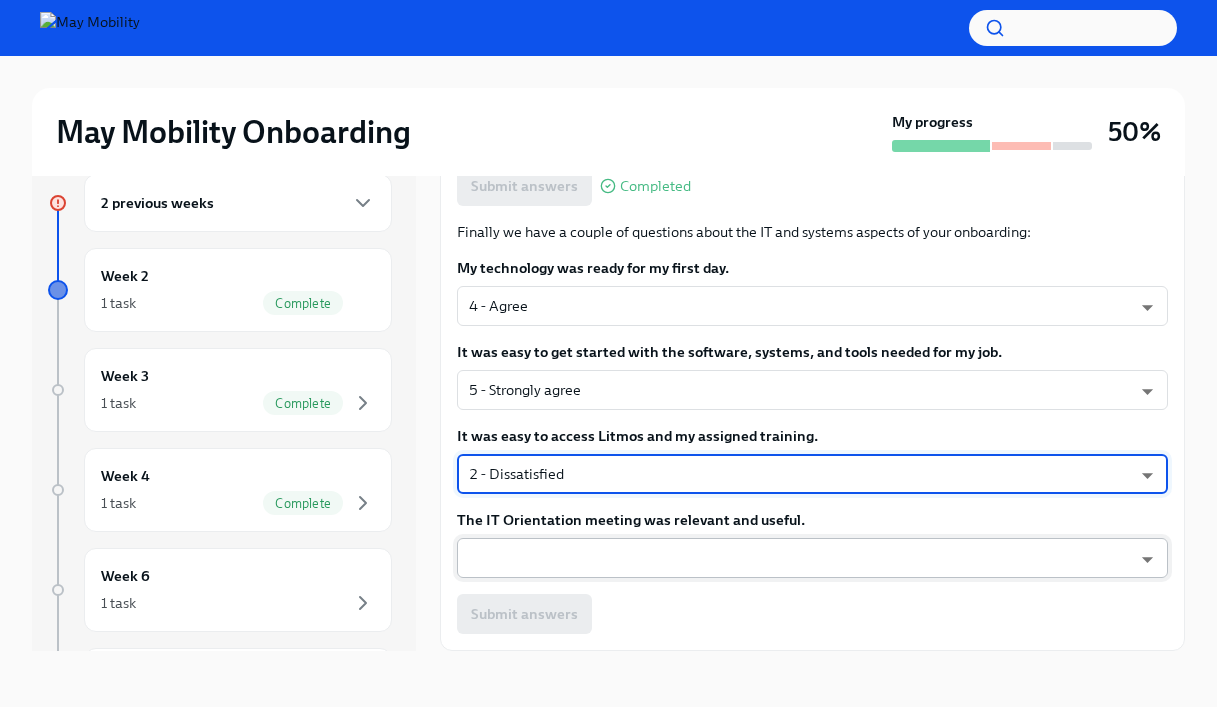 click on "May Mobility Onboarding My progress 50% 2 previous weeks Week 2 1 task Complete Week 3 1 task Complete Week 4 1 task Complete Week 6 1 task Week 15 1 task Experience ends  Nov 21st Week 1 Survey Overdue Due  today Hey [NAME]! Congrats on your first week at May Mobility!
Please take a moment to share your insights in the Week 1 Onboarding Survey. Your feedback is super valuable in helping us make your onboarding experience even better.
Here's to many more aMAYzing weeks ahead. 🚀 Overall, how satisfied are you with your pre-hire and first week onboarding experience?  4 - Satisfied nYbWsvkNA ​ I felt welcomed by my manager ahead of my first day. 4 - Agree Gy-NqFQ7a ​ Someone was available for questions before my first day. 3 - Neutral 5dAohW6fG ​ It was easy to complete my assigned tasks prior to my first day (e.g. background check, new hire form).  3 - Neutral 5dAohW6fG ​ I felt prepared for my first day at May Mobility. 3 - Neutral 5dAohW6fG ​ x ​ 4 - Agree Gy-NqFQ7a ​ ​ ​" at bounding box center (608, 336) 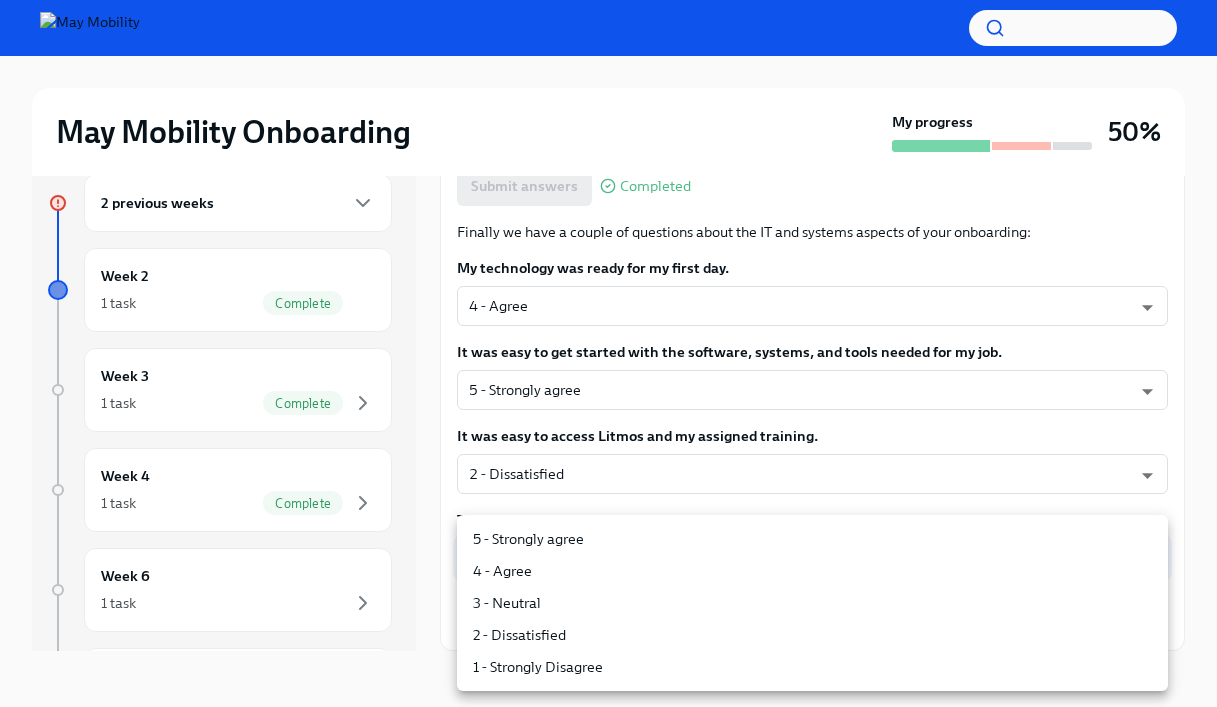 click on "4 - Agree" at bounding box center [812, 571] 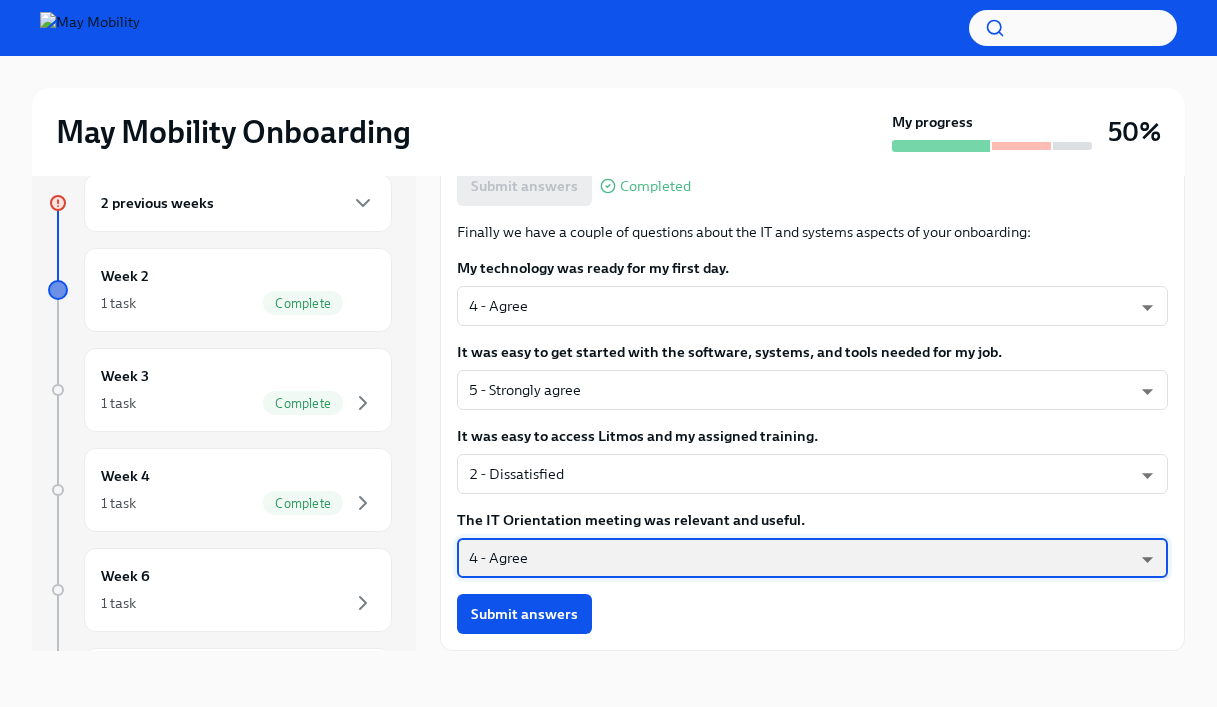 scroll, scrollTop: 34, scrollLeft: 0, axis: vertical 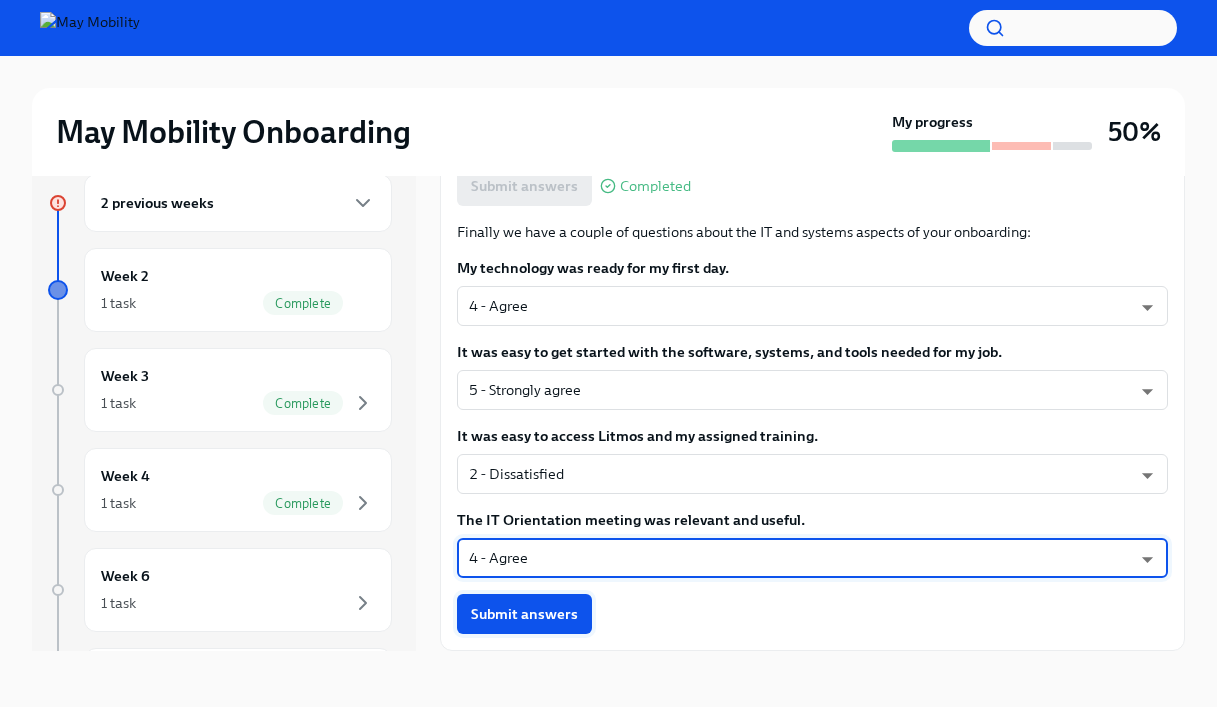 click on "Submit answers" at bounding box center (524, 614) 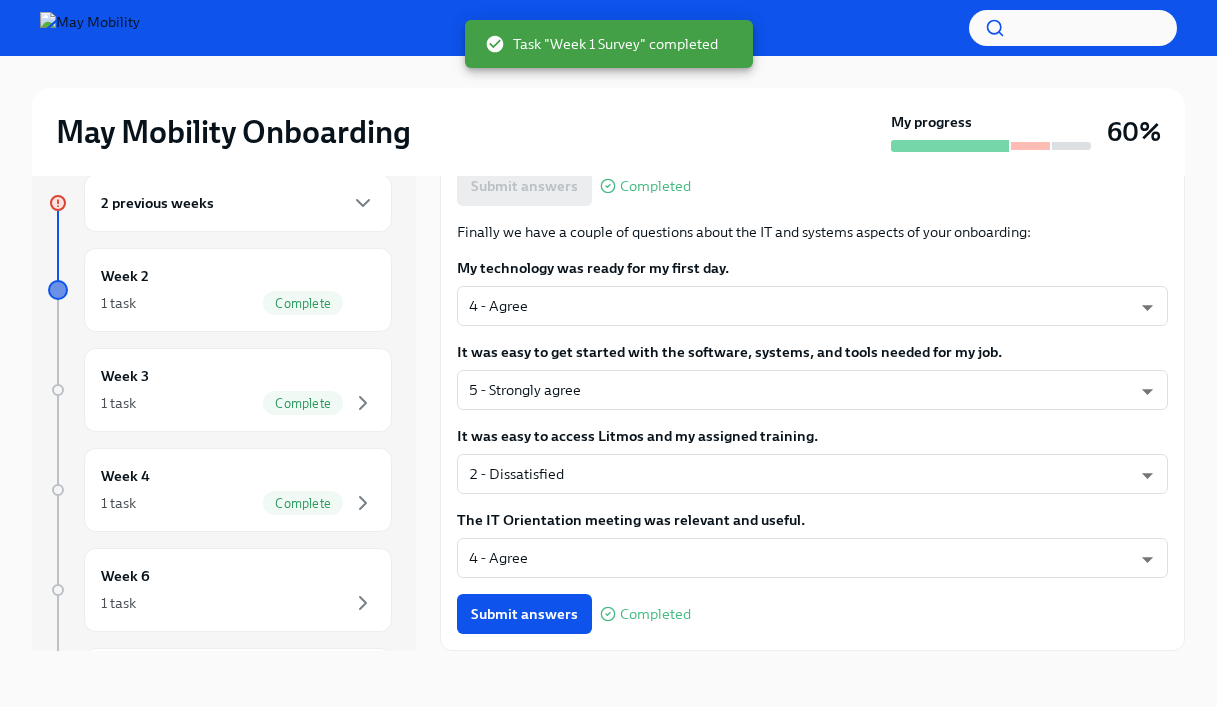 scroll, scrollTop: 1419, scrollLeft: 0, axis: vertical 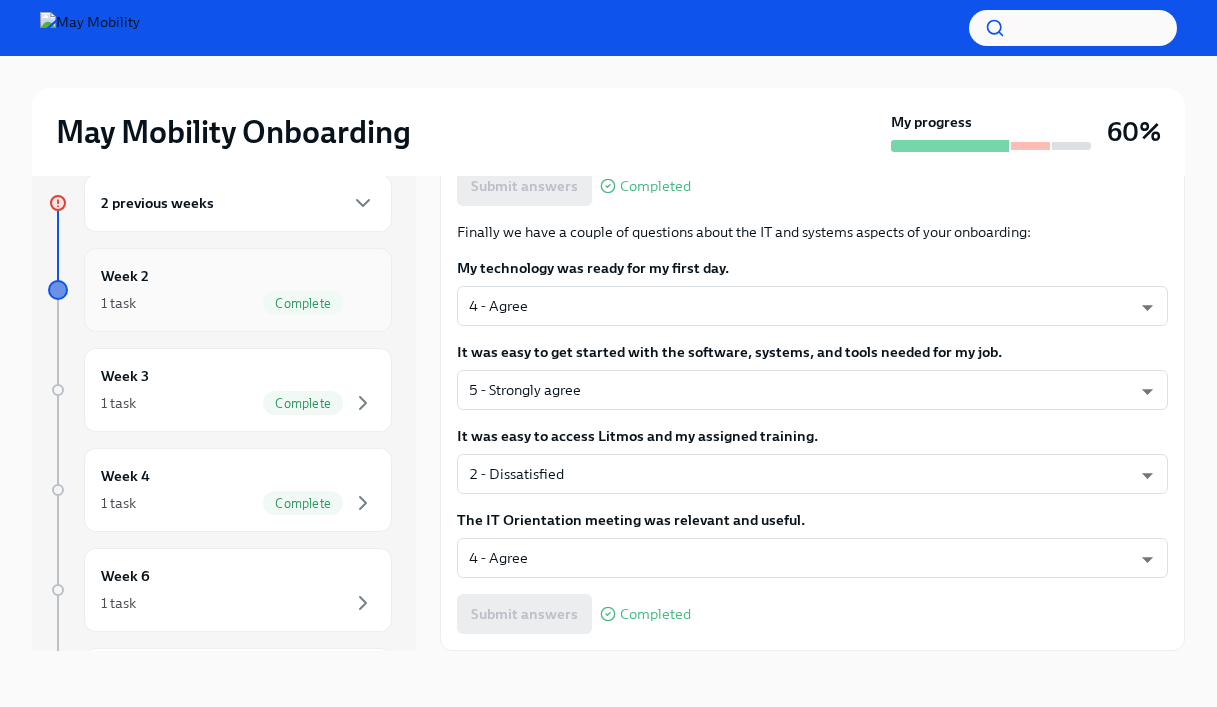 click on "Week 2 1 task Complete" at bounding box center (238, 290) 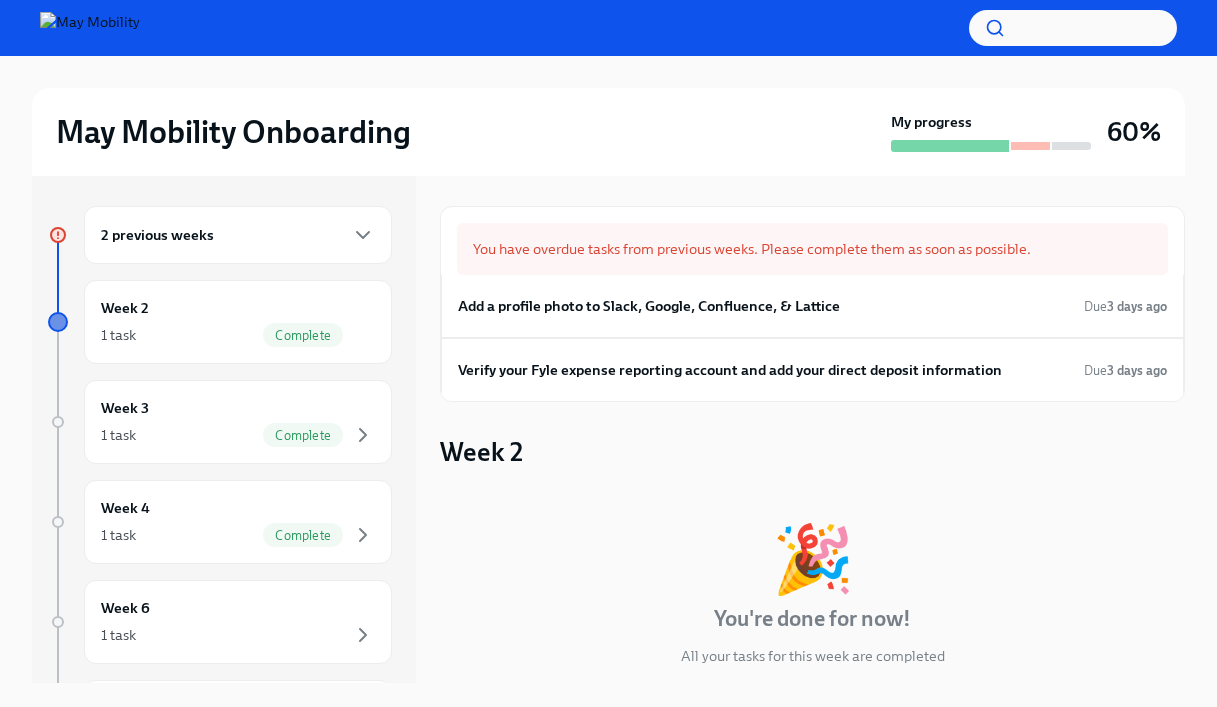 scroll, scrollTop: 2, scrollLeft: 0, axis: vertical 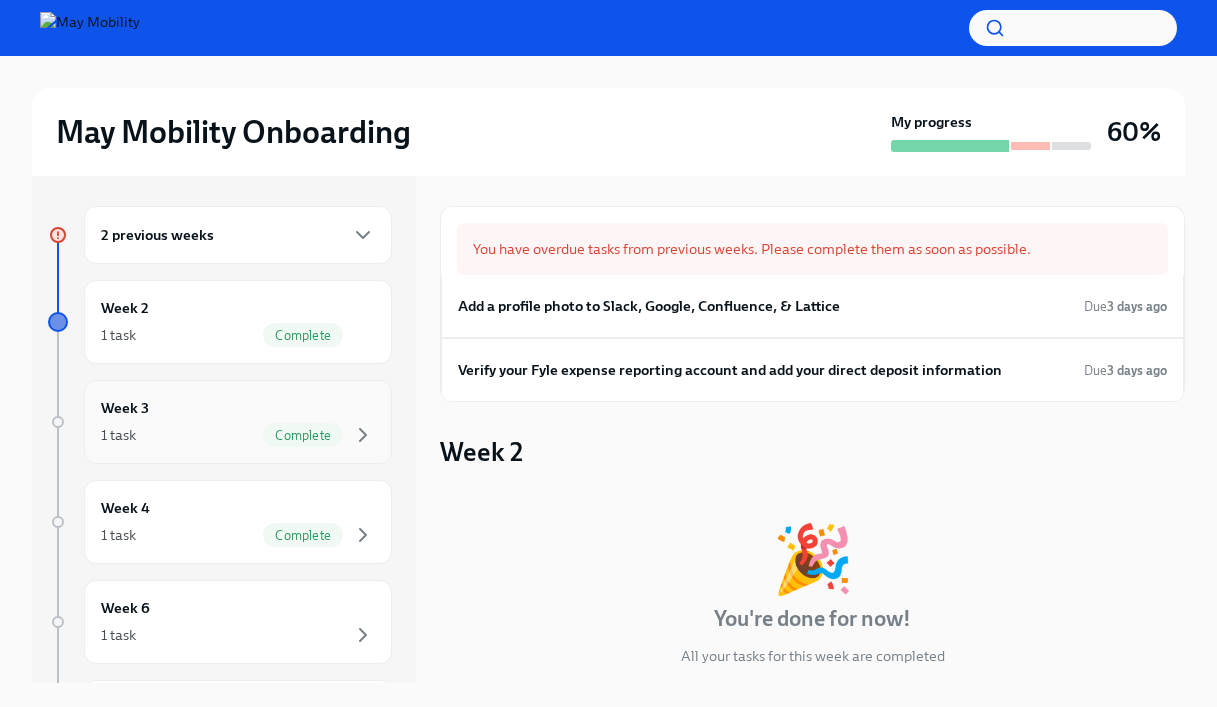 click on "Week 3 1 task Complete" at bounding box center [238, 422] 